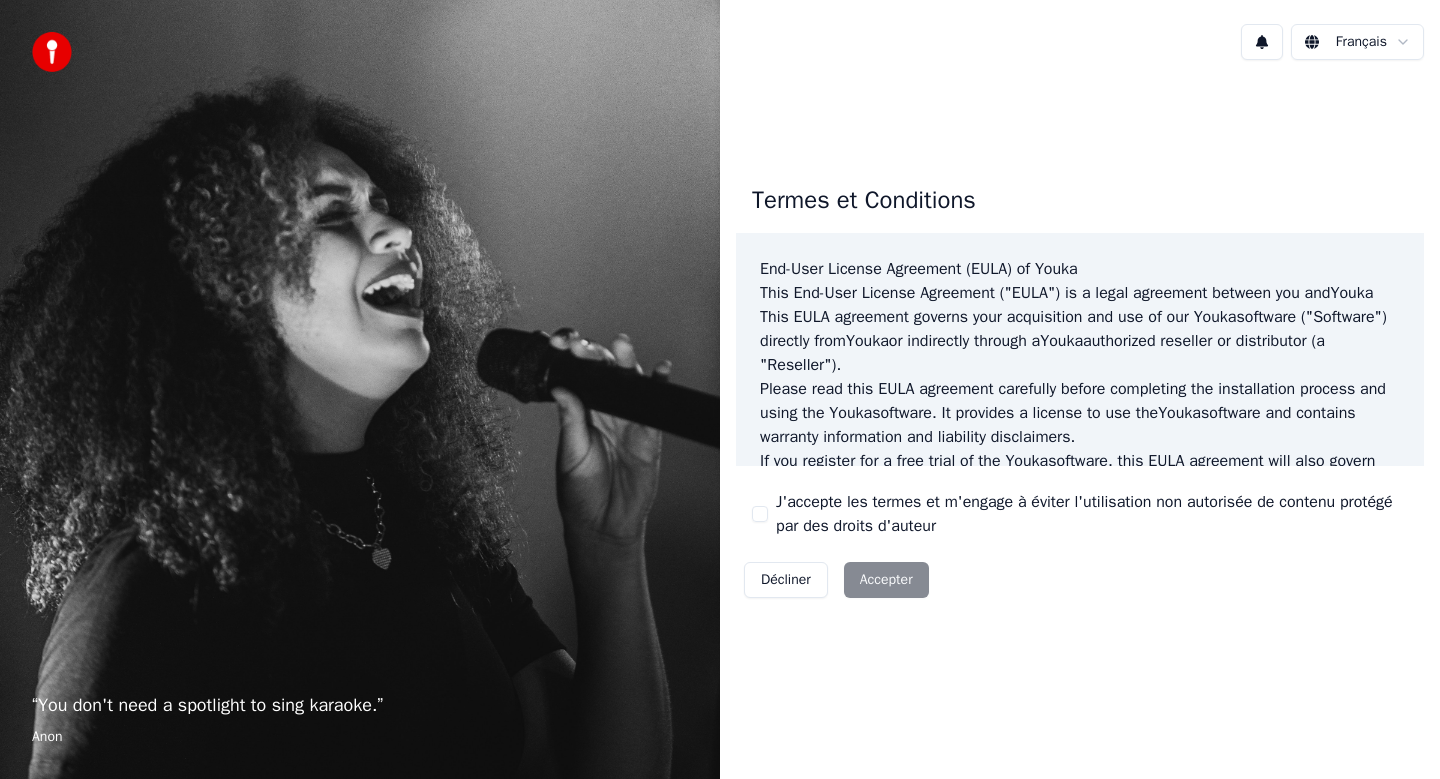 scroll, scrollTop: 0, scrollLeft: 0, axis: both 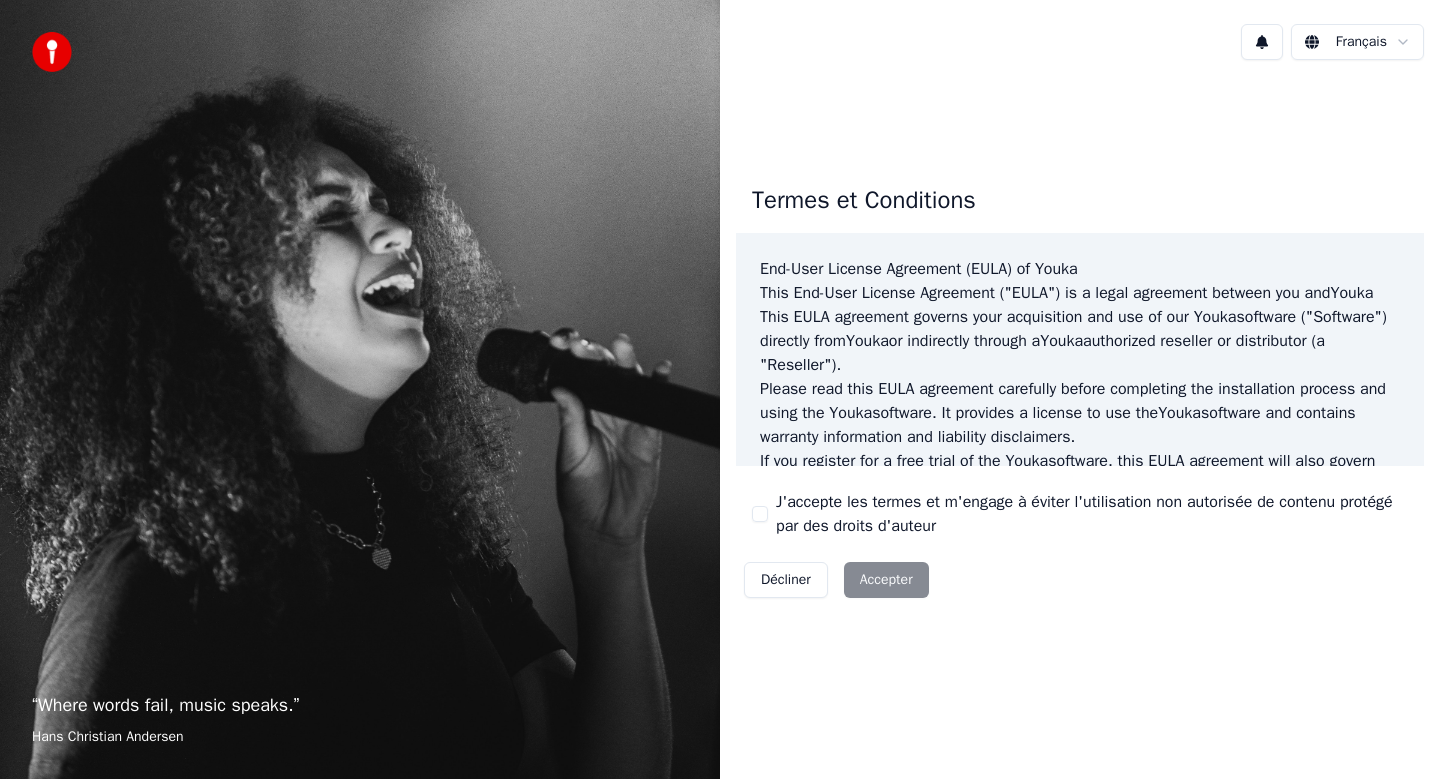 click on "Décliner Accepter" at bounding box center [836, 580] 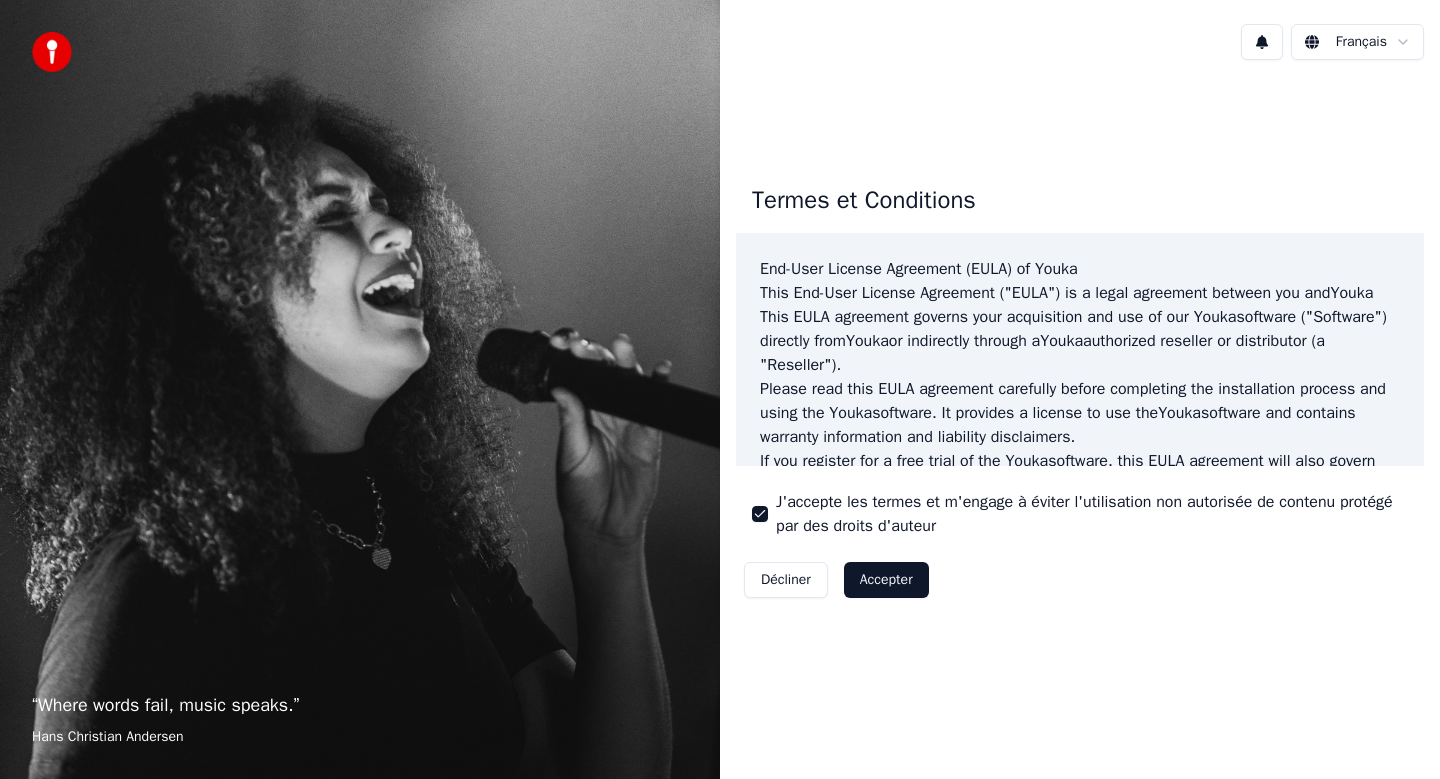 click on "Accepter" at bounding box center (886, 580) 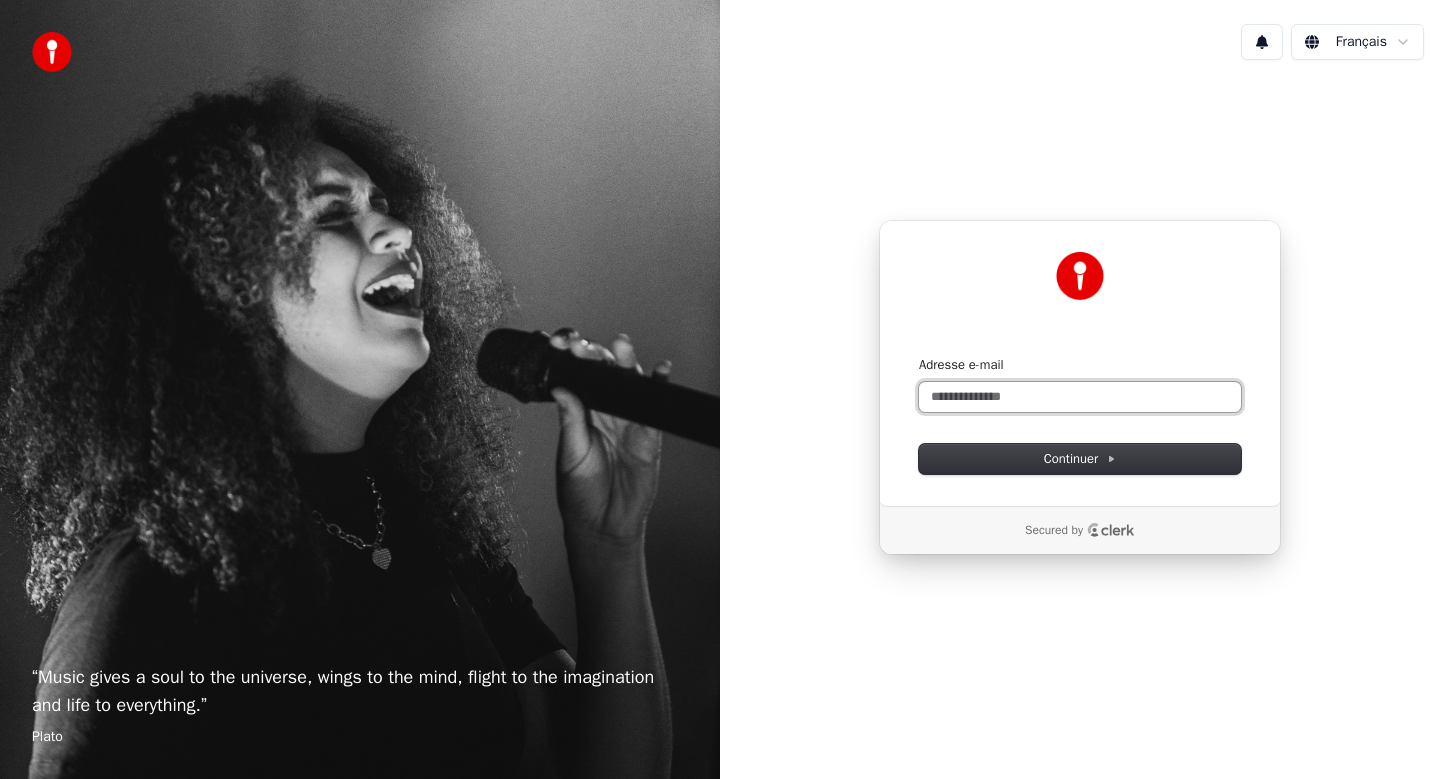 click on "Adresse e-mail" at bounding box center [1080, 397] 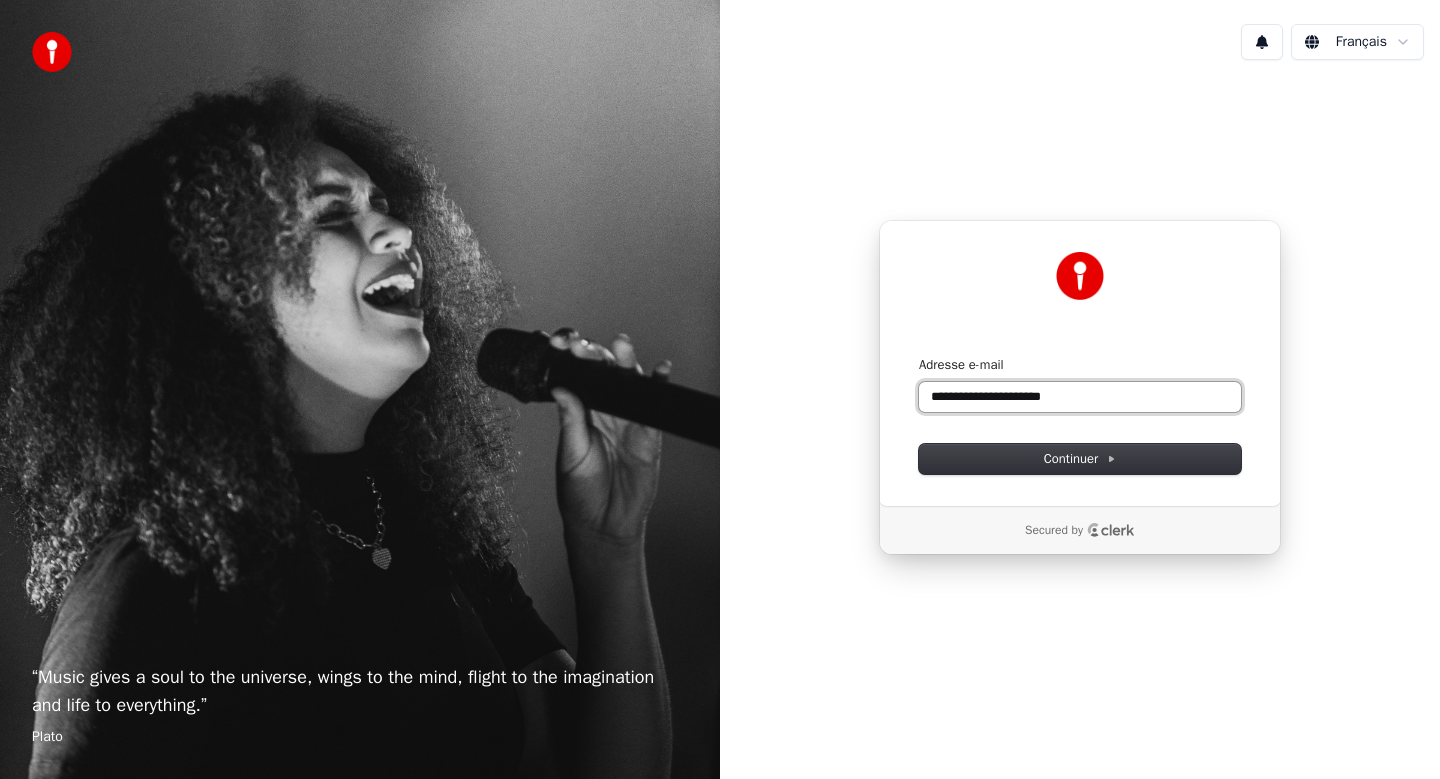 click at bounding box center (919, 356) 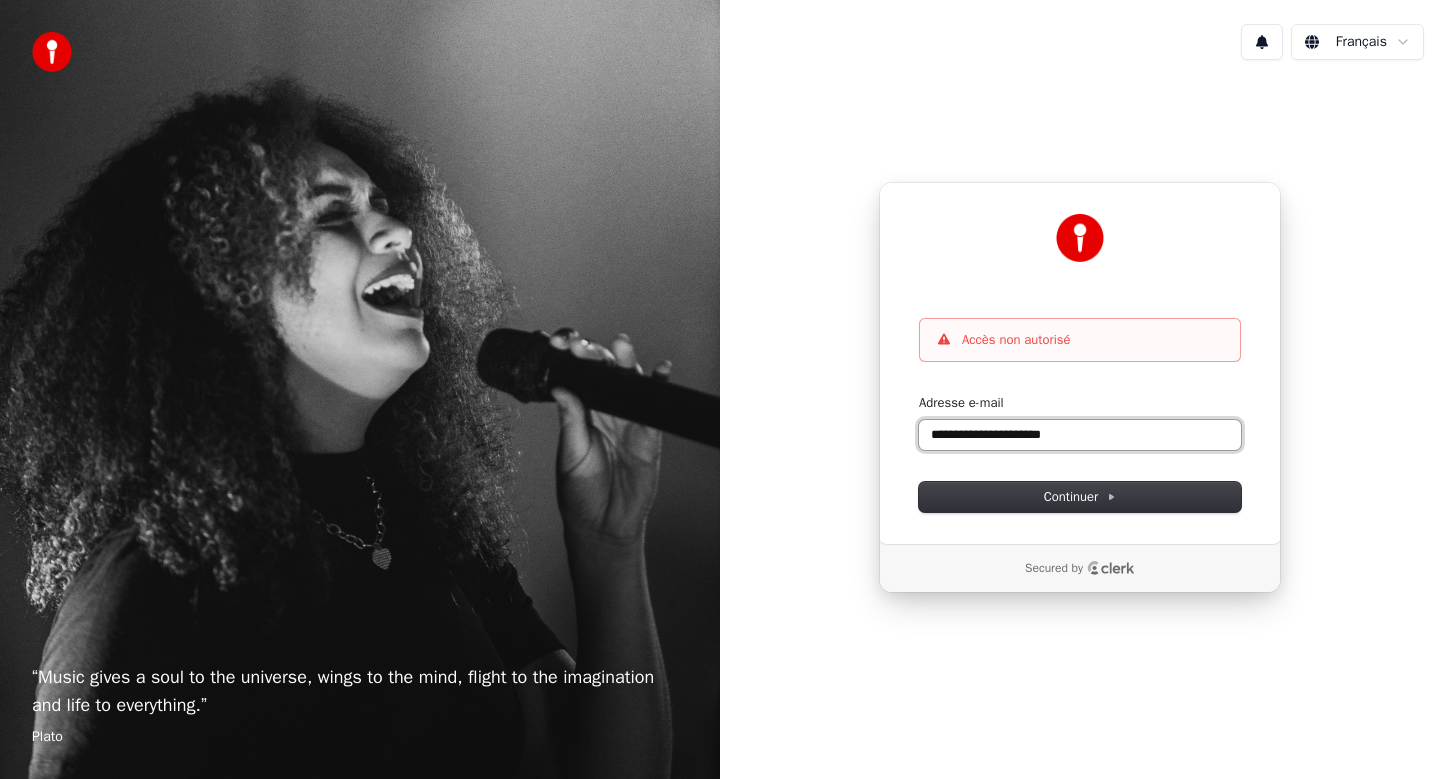 click on "**********" at bounding box center [1080, 435] 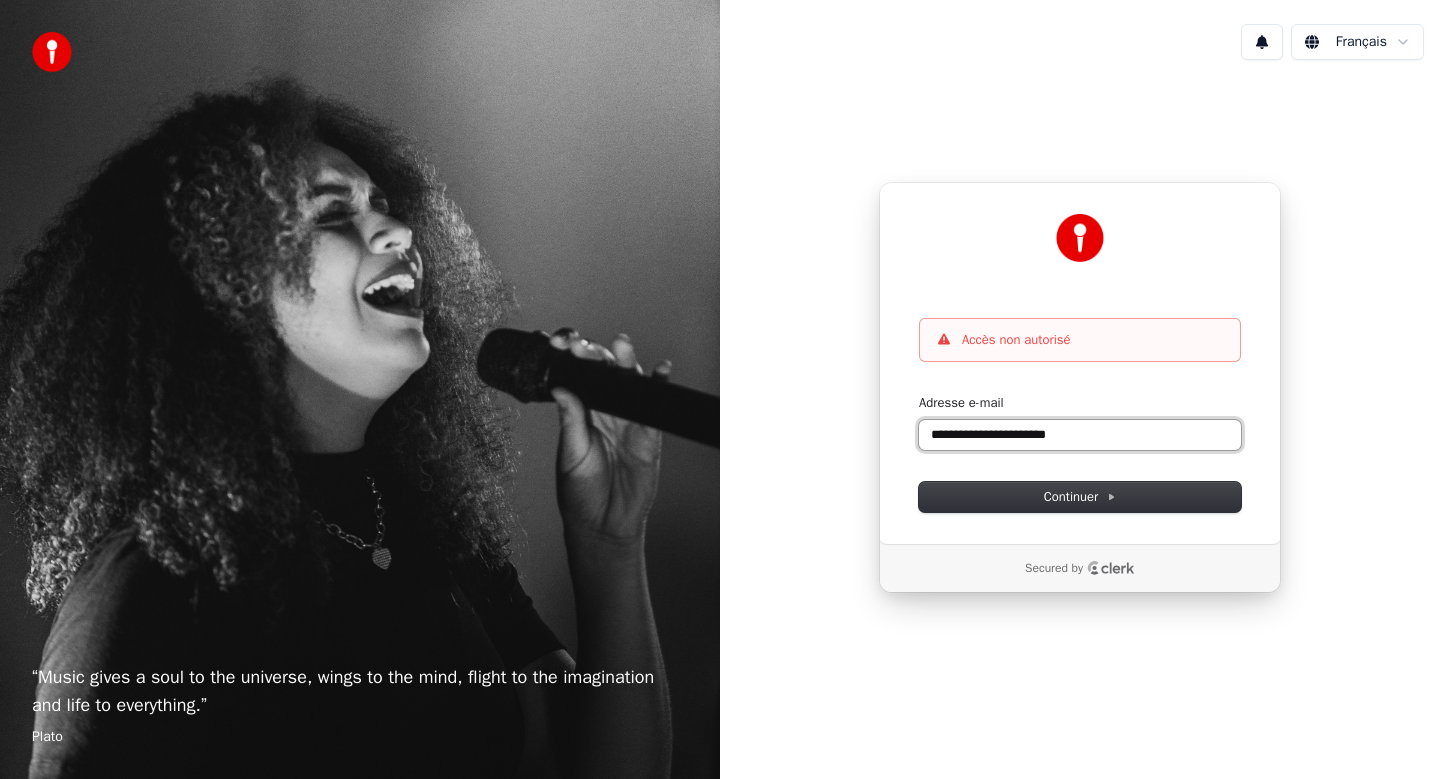 click at bounding box center [919, 394] 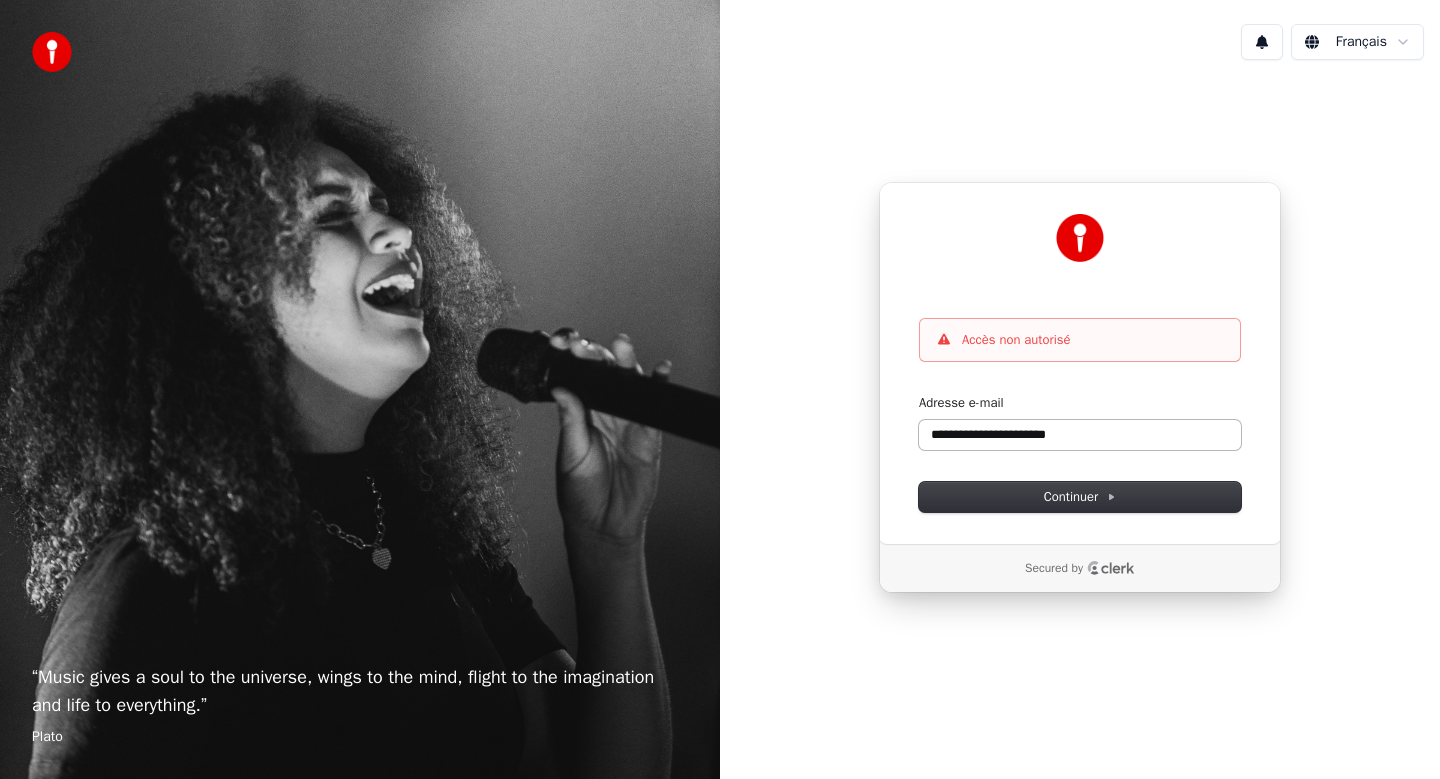 type on "**********" 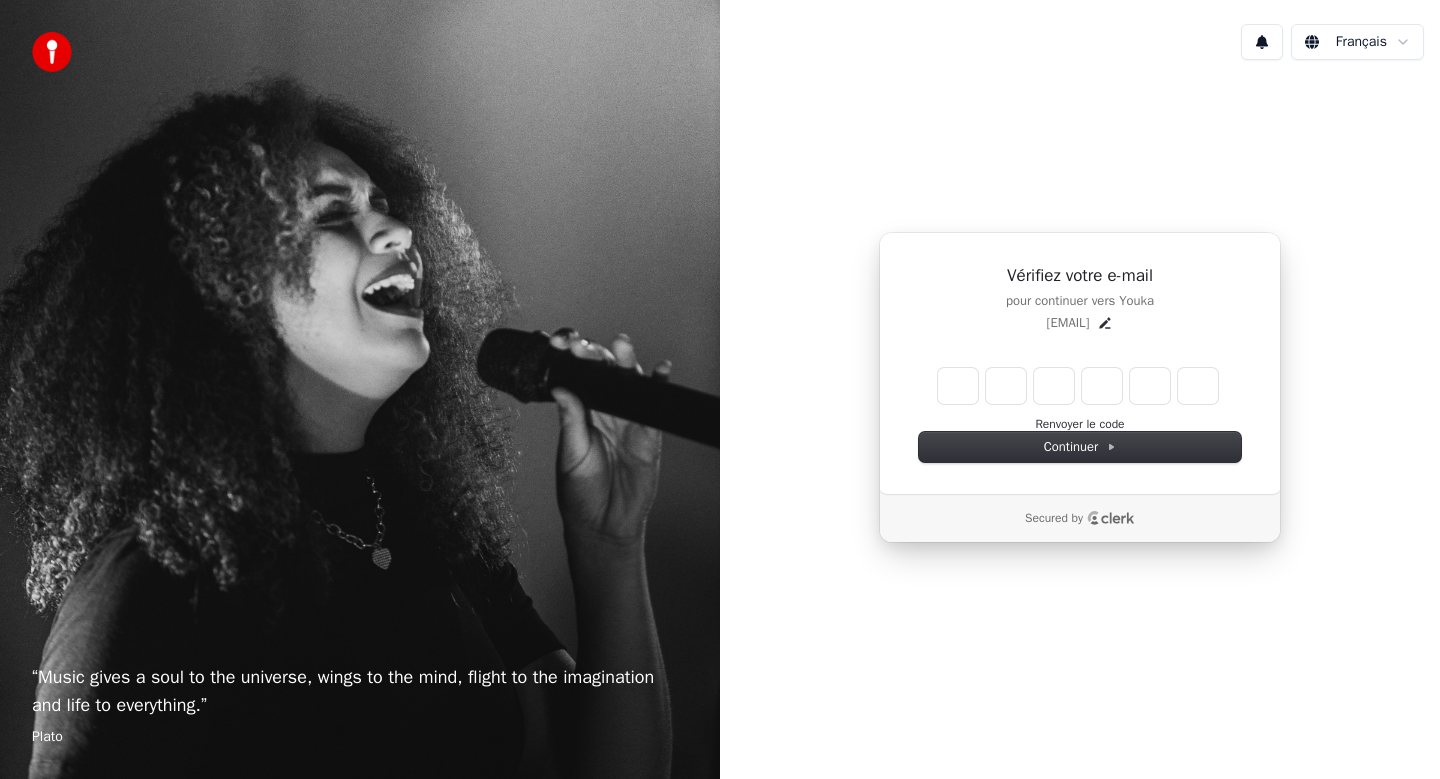 type on "*" 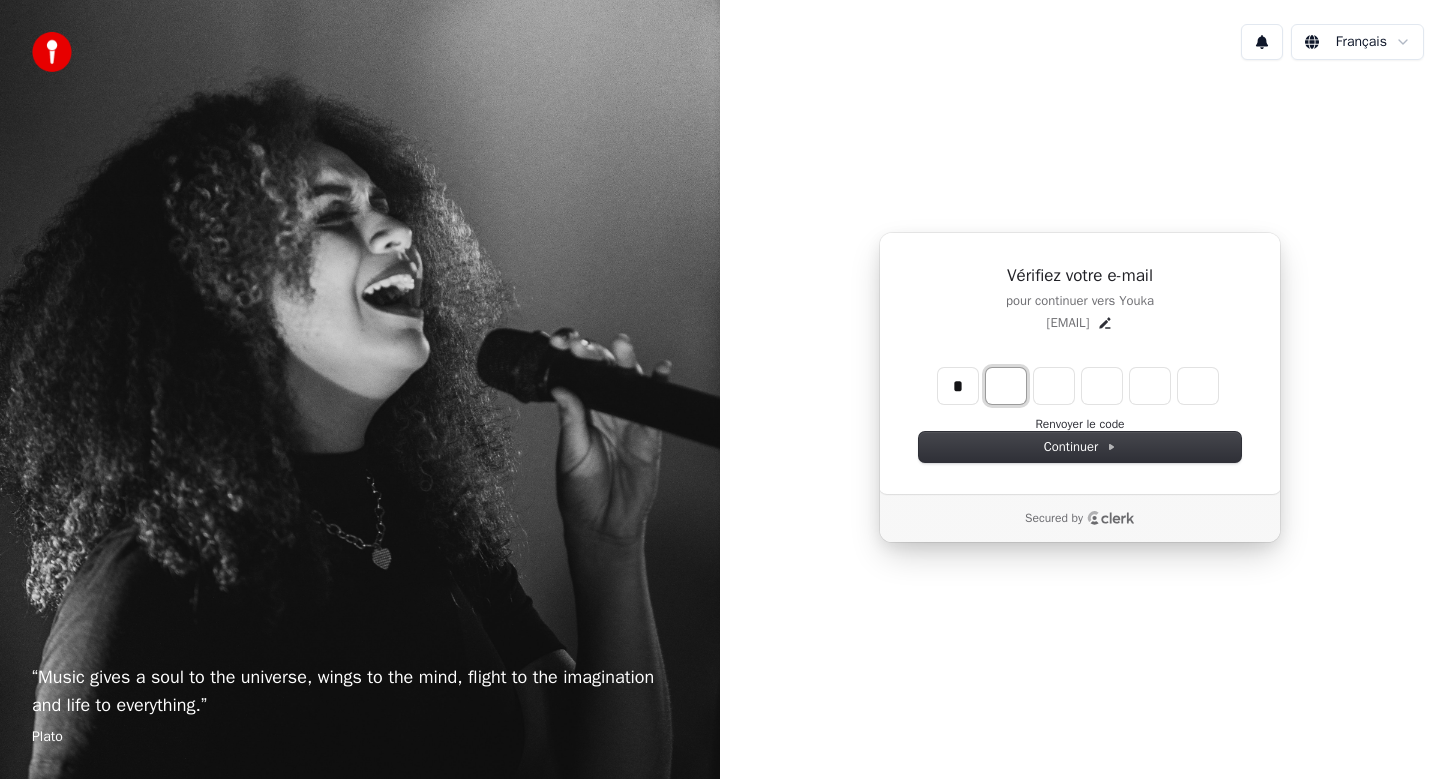 type on "*" 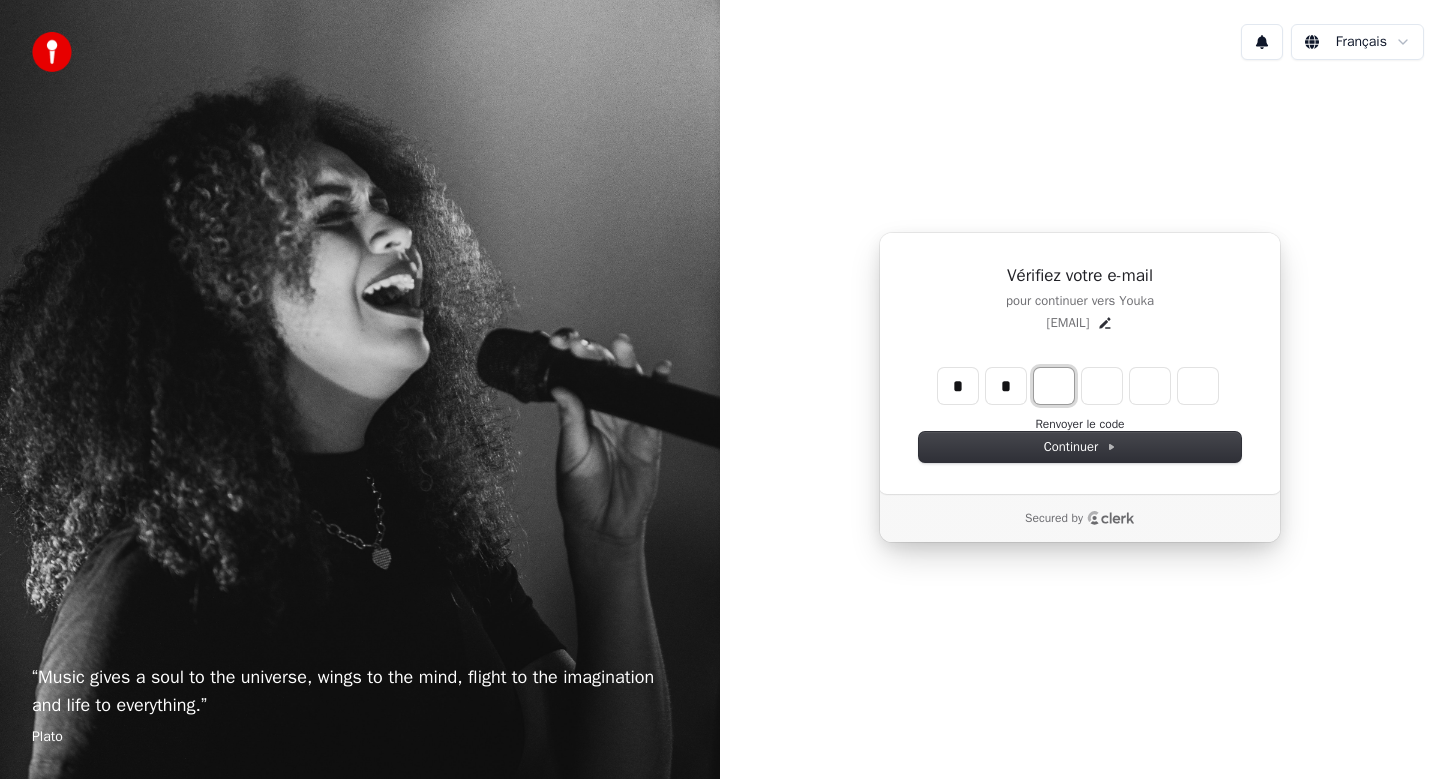 type on "**" 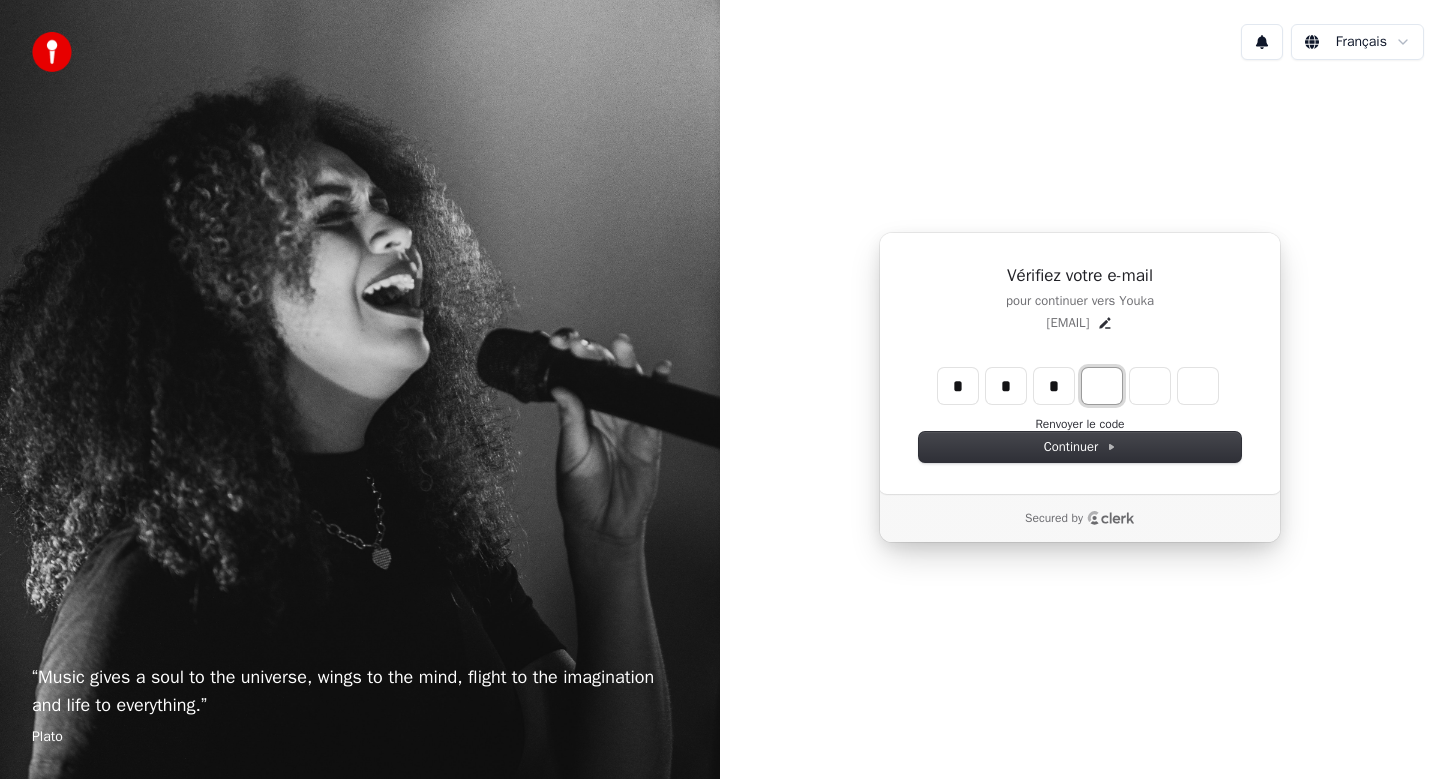 type on "***" 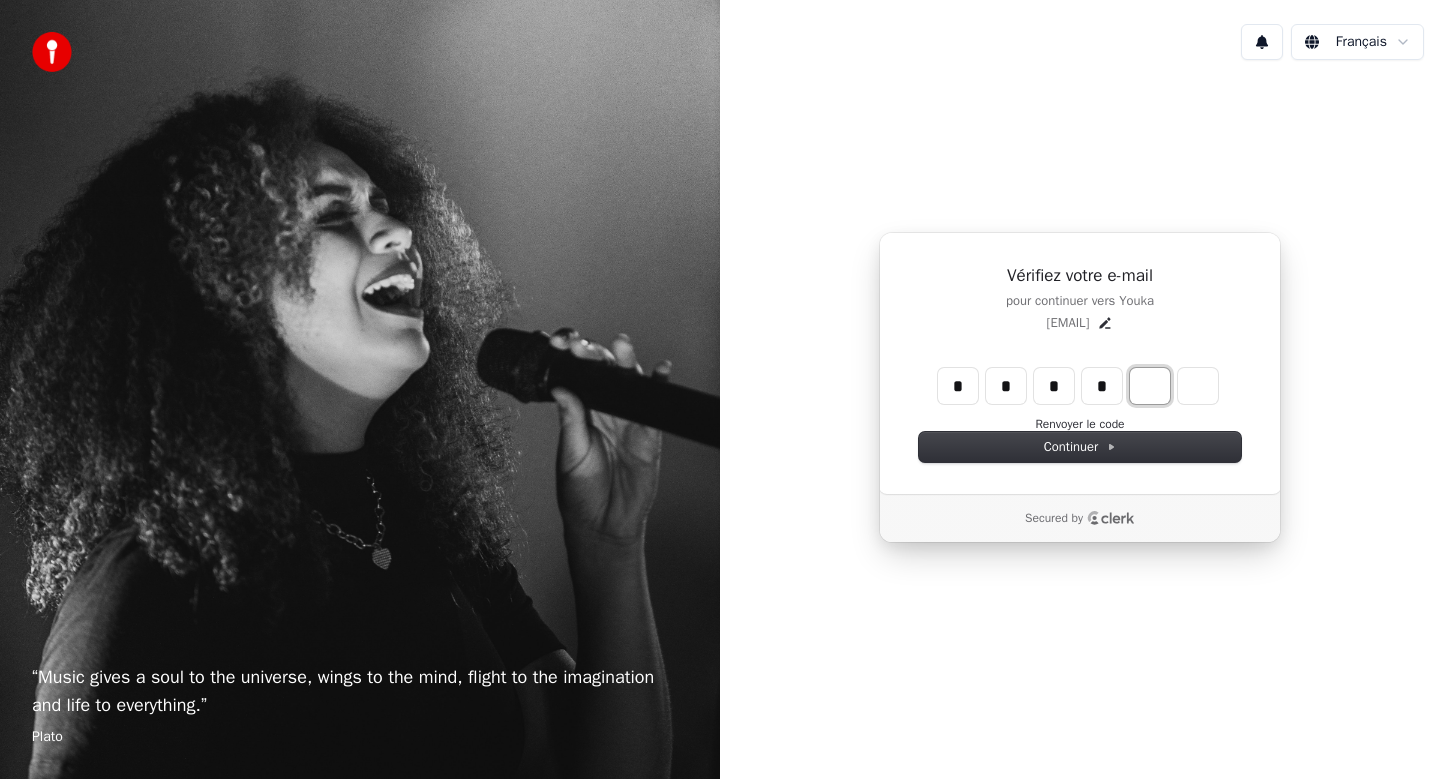 type on "****" 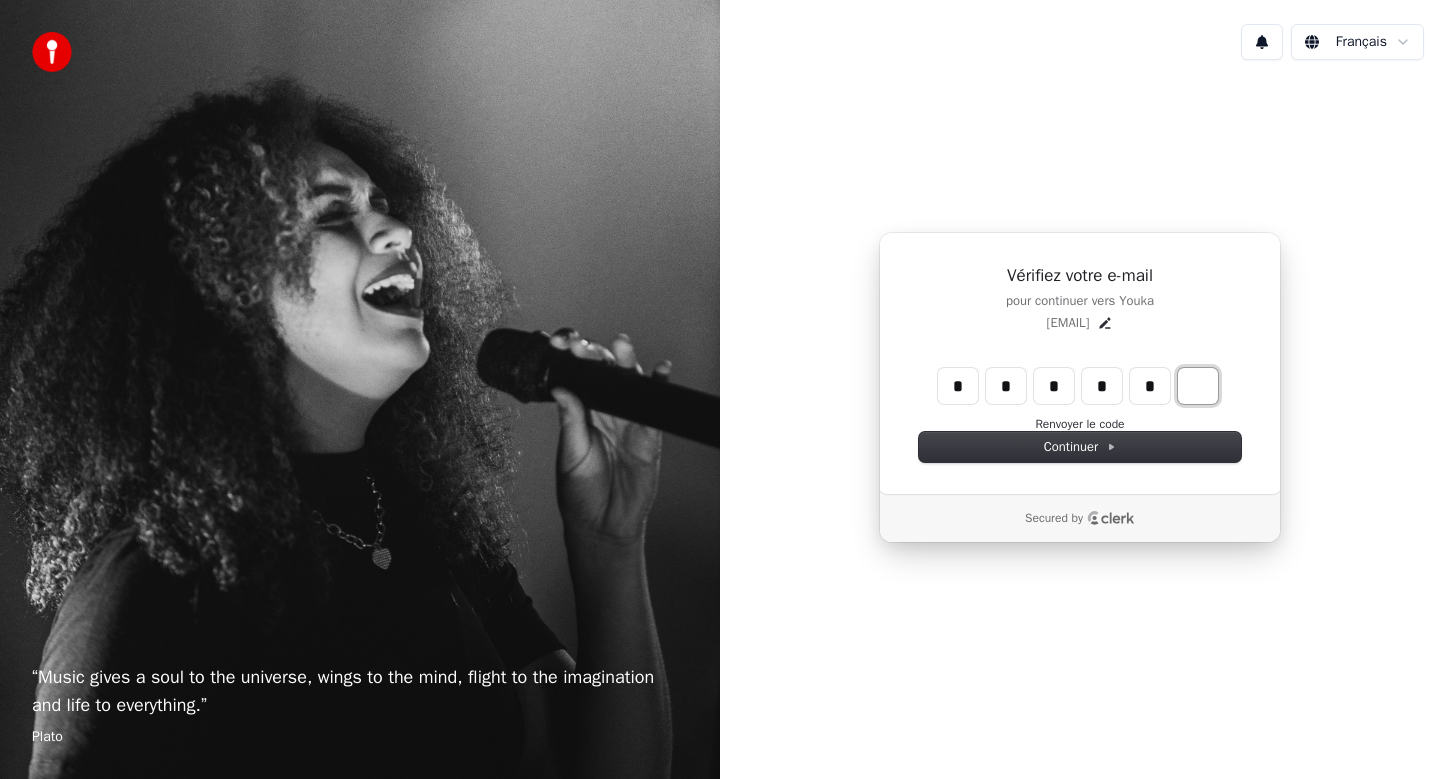 type on "*****" 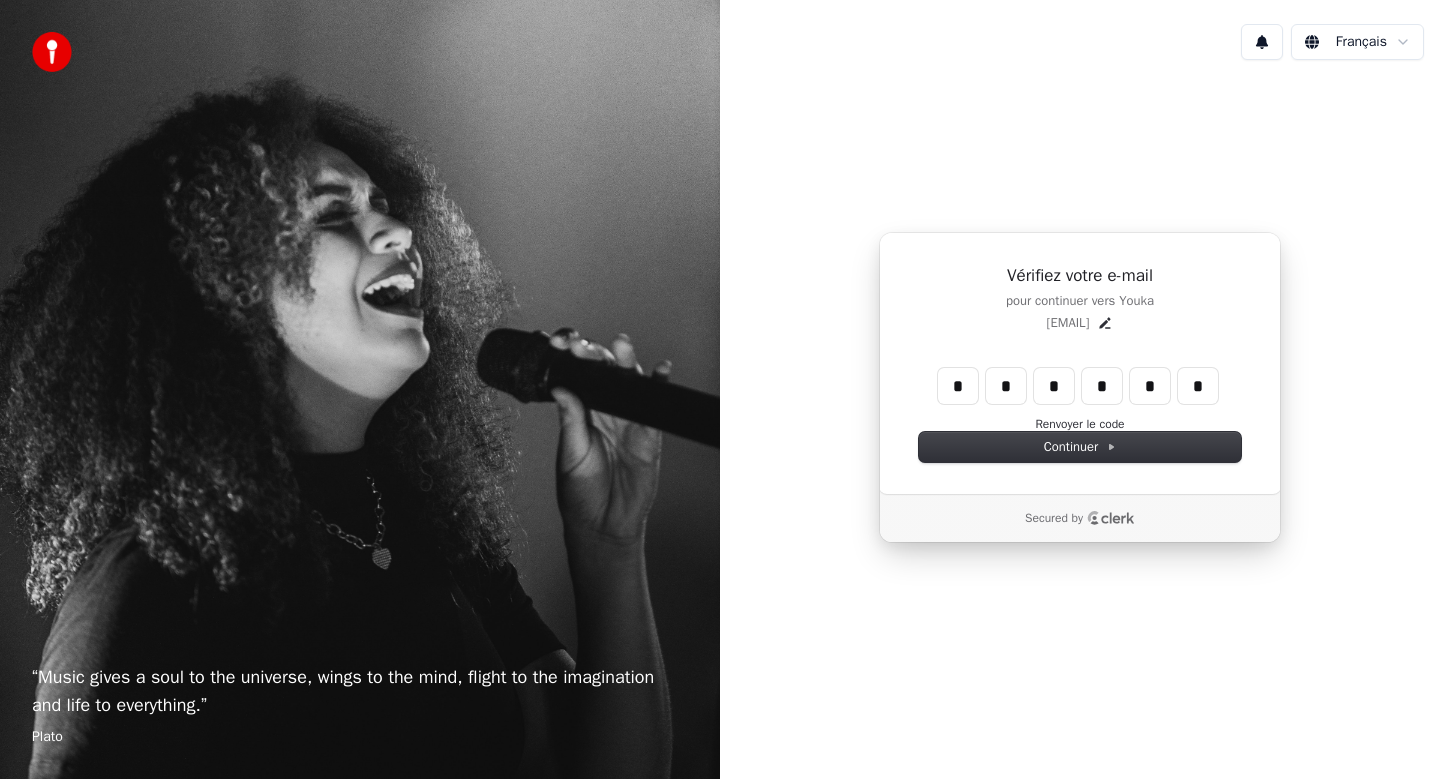 type on "******" 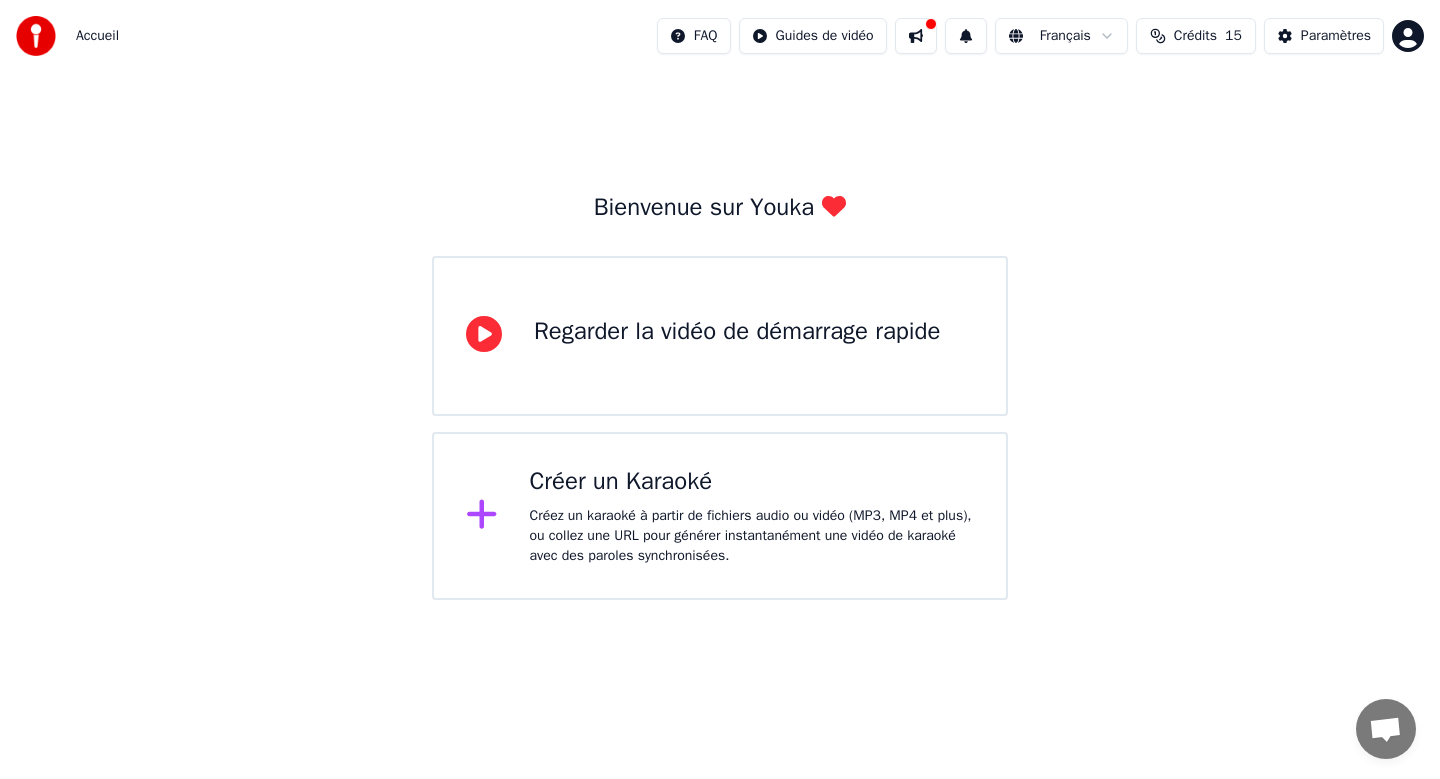 click on "Regarder la vidéo de démarrage rapide" at bounding box center [737, 332] 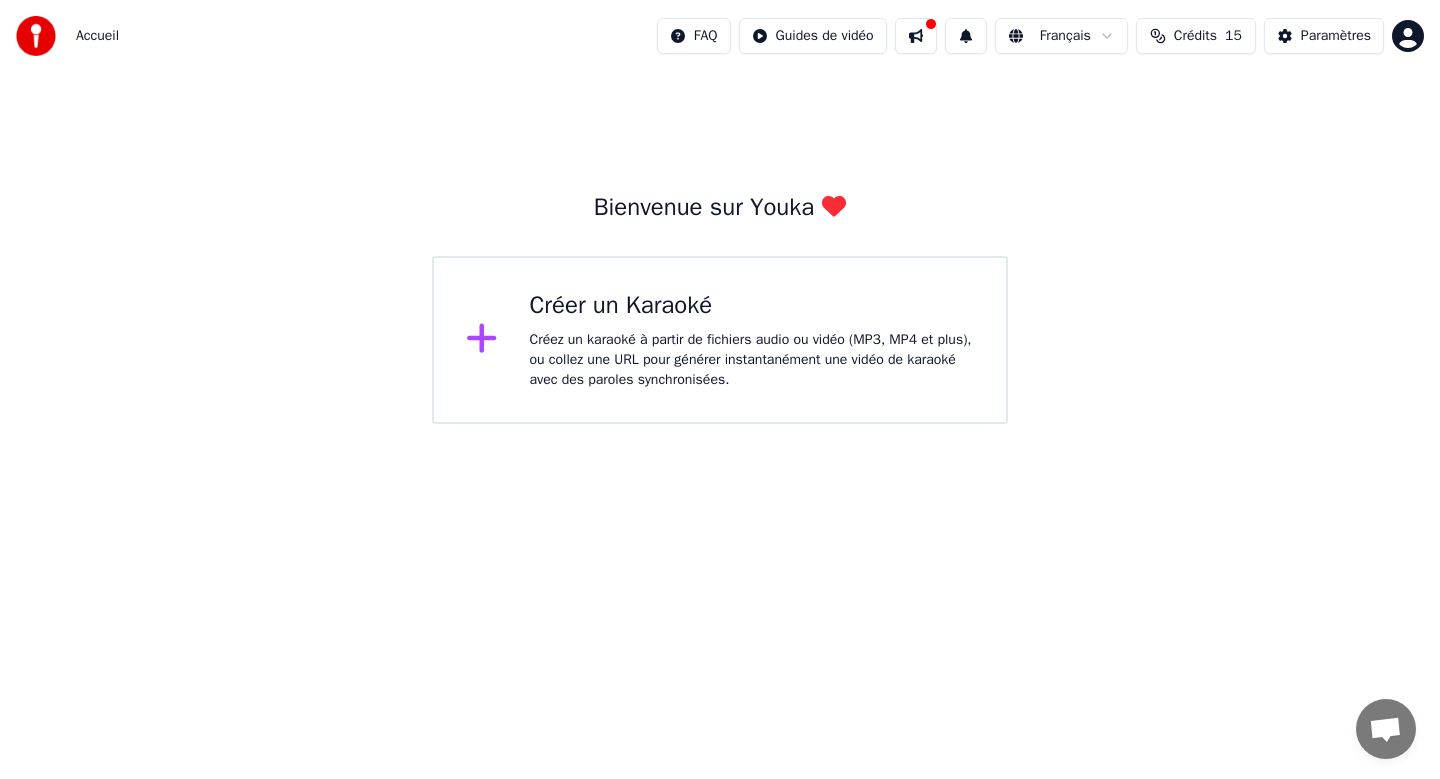 click on "Créer un Karaoké" at bounding box center [752, 306] 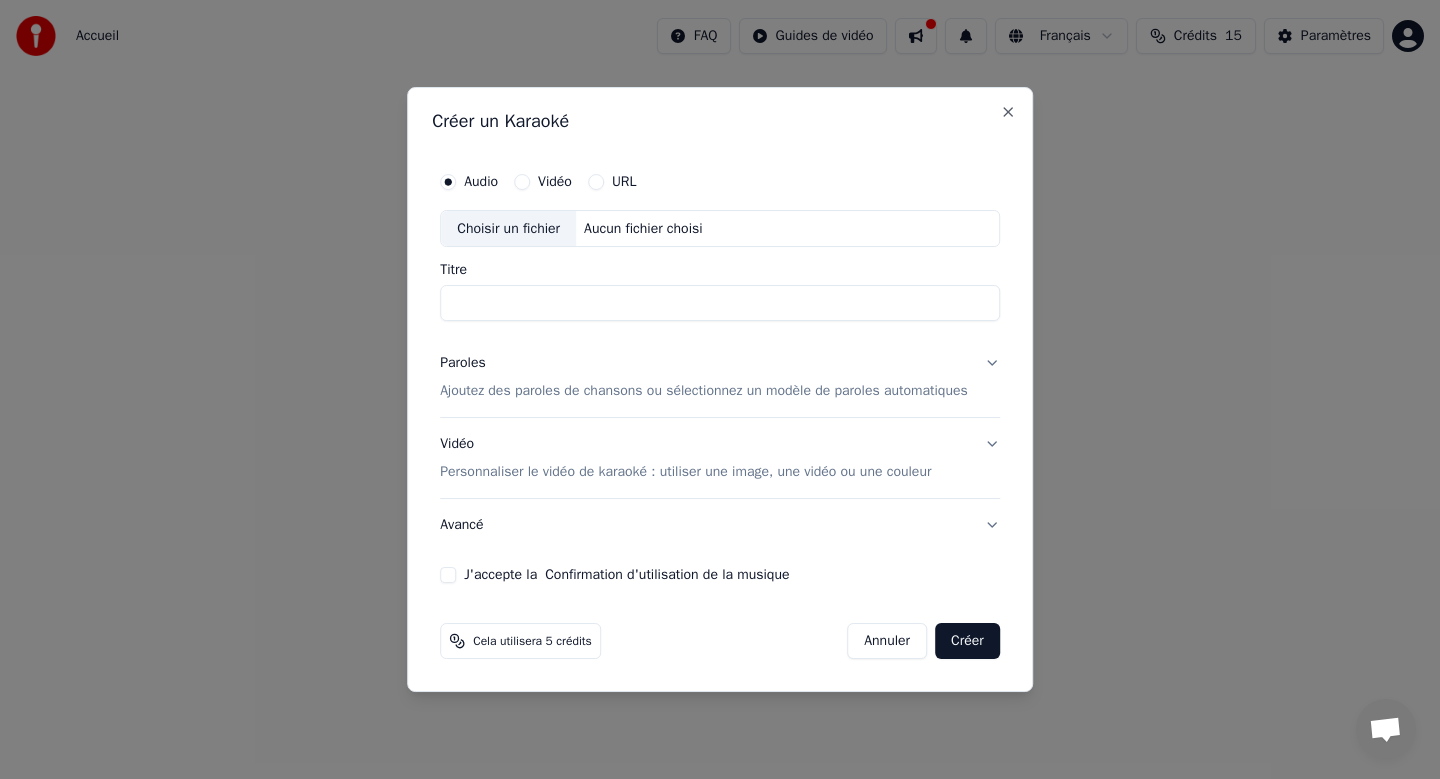 click on "Aucun fichier choisi" at bounding box center [643, 229] 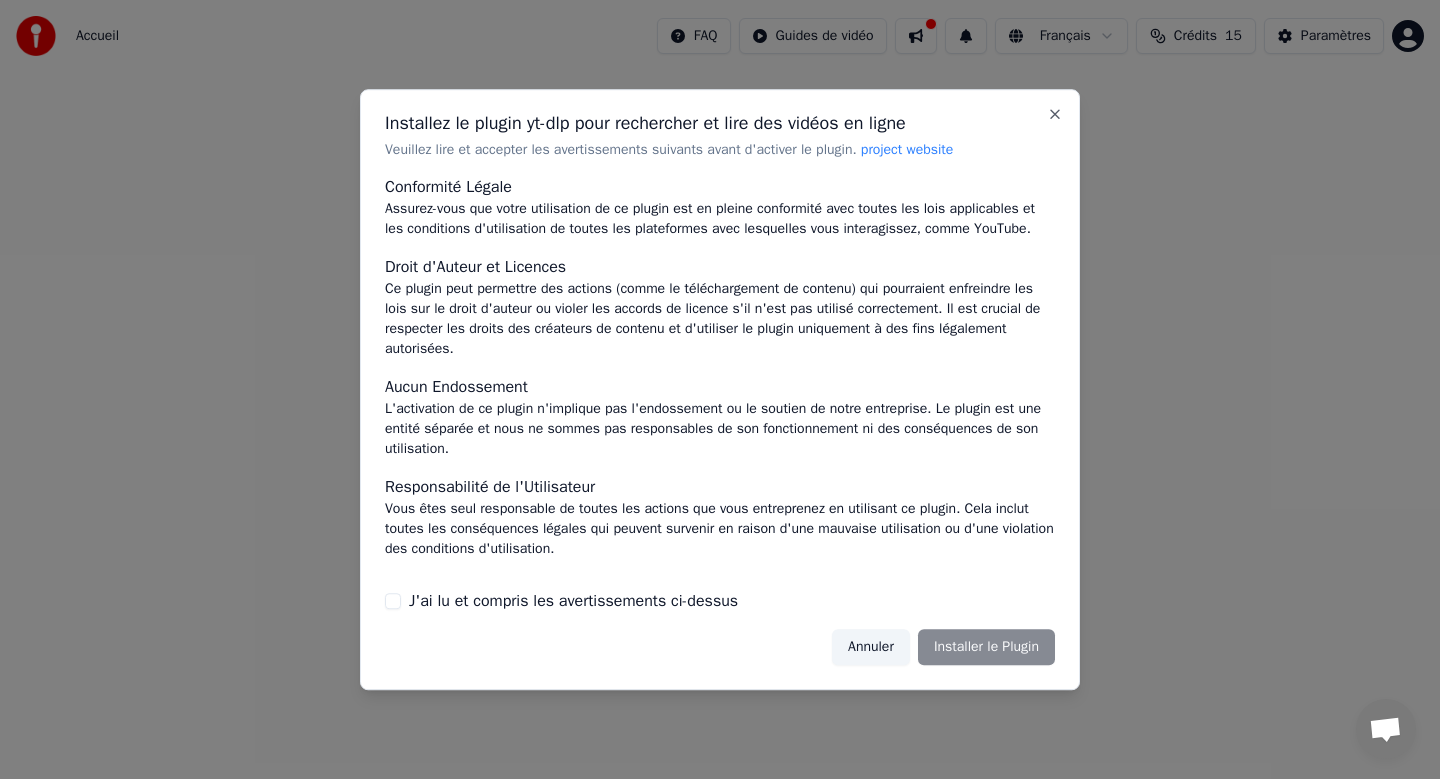 click on "Conformité Légale" at bounding box center [720, 188] 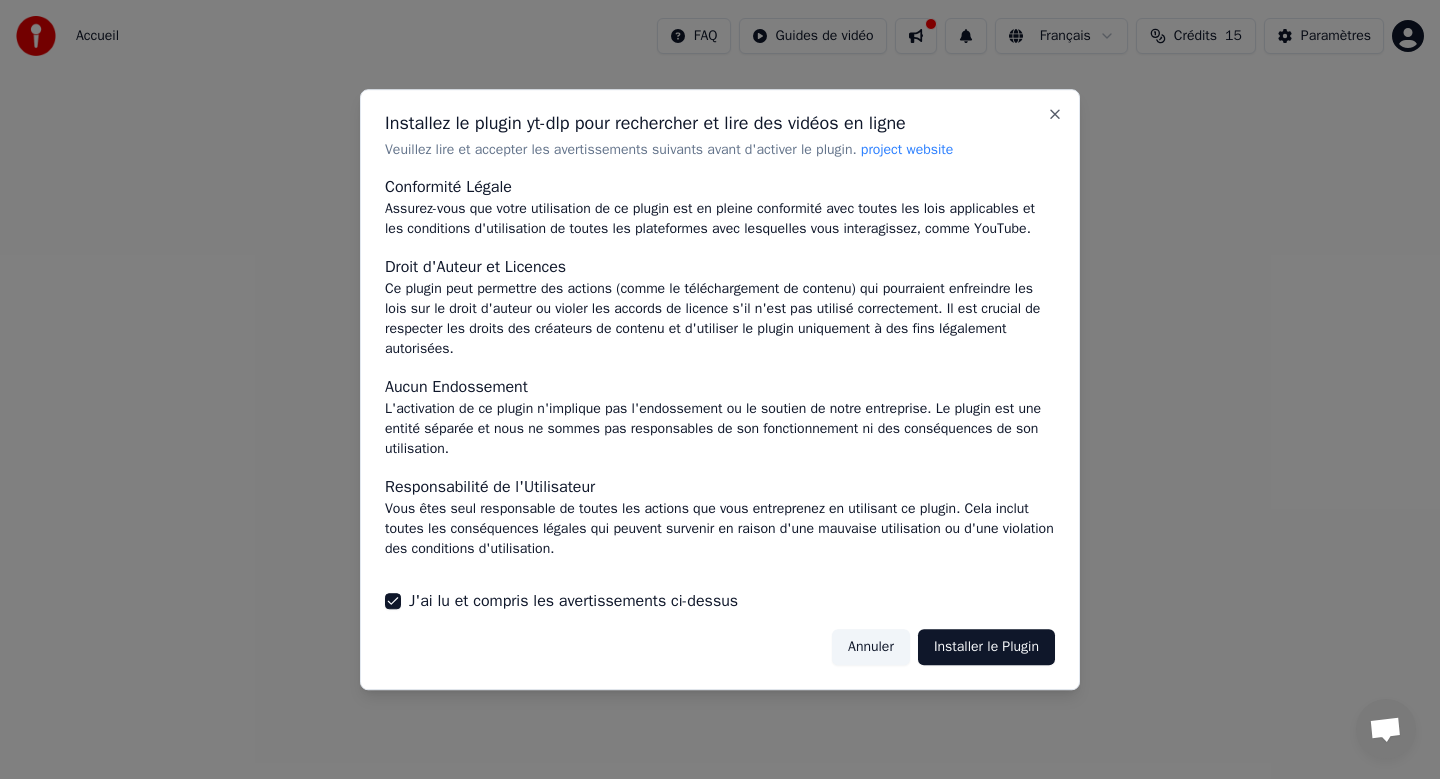 click on "Installer le Plugin" at bounding box center (986, 647) 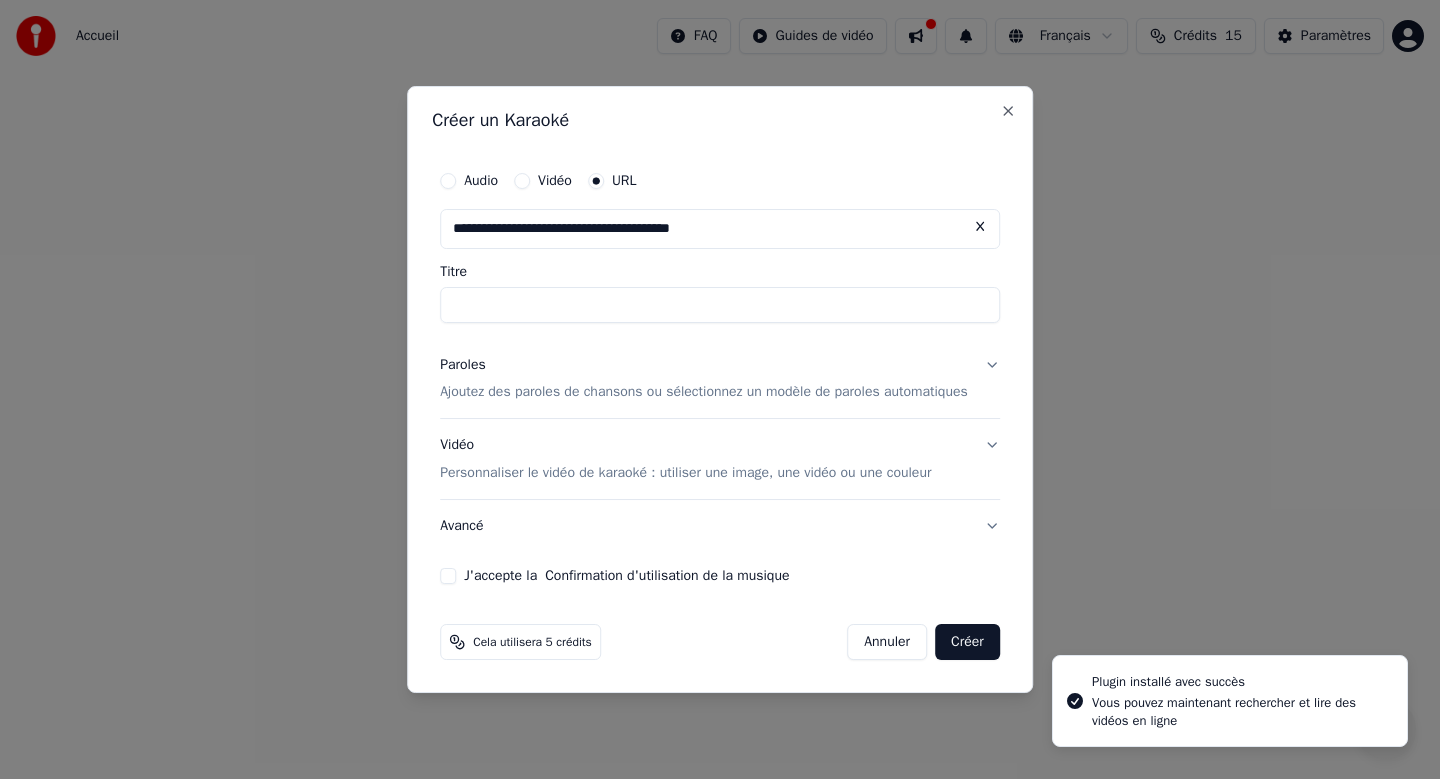click on "Titre" at bounding box center [720, 305] 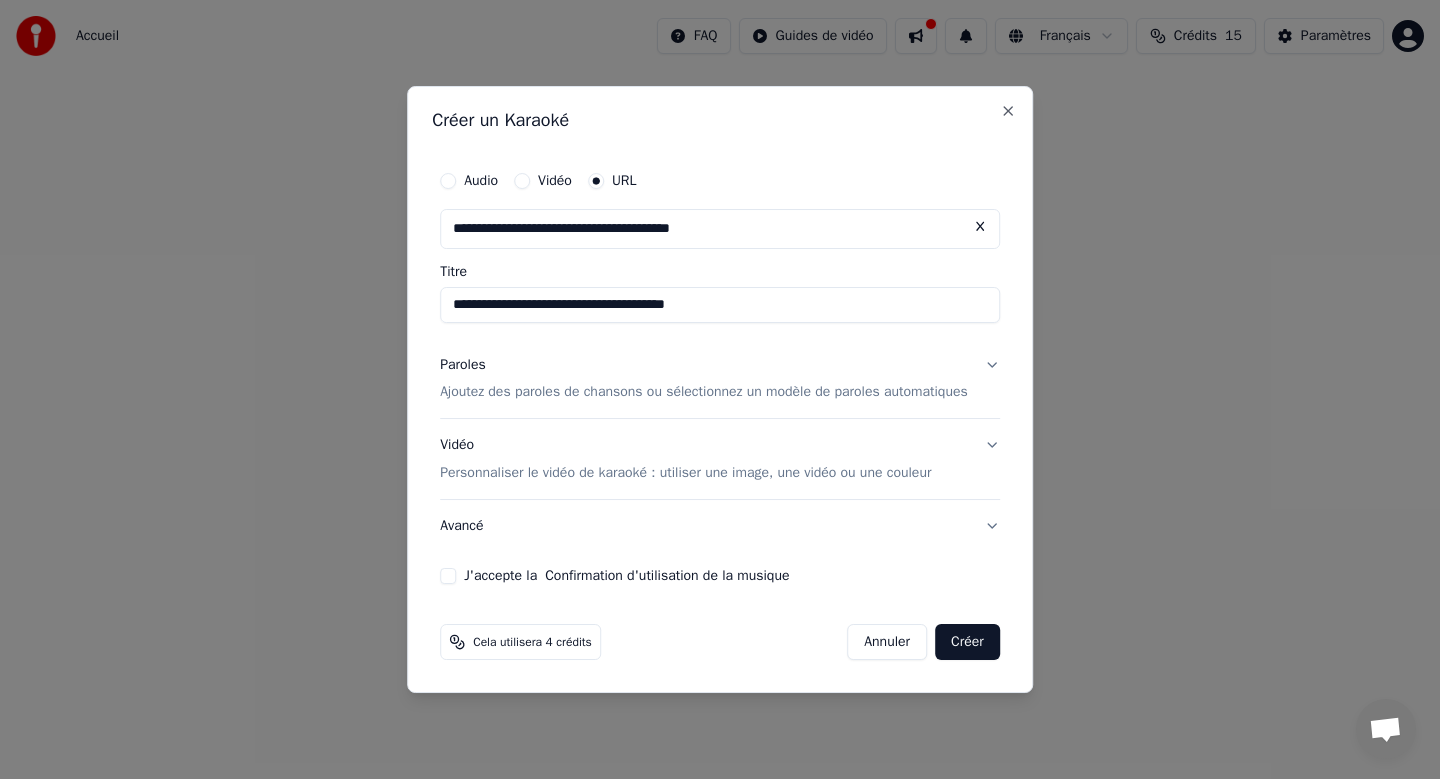 click on "**********" at bounding box center (720, 305) 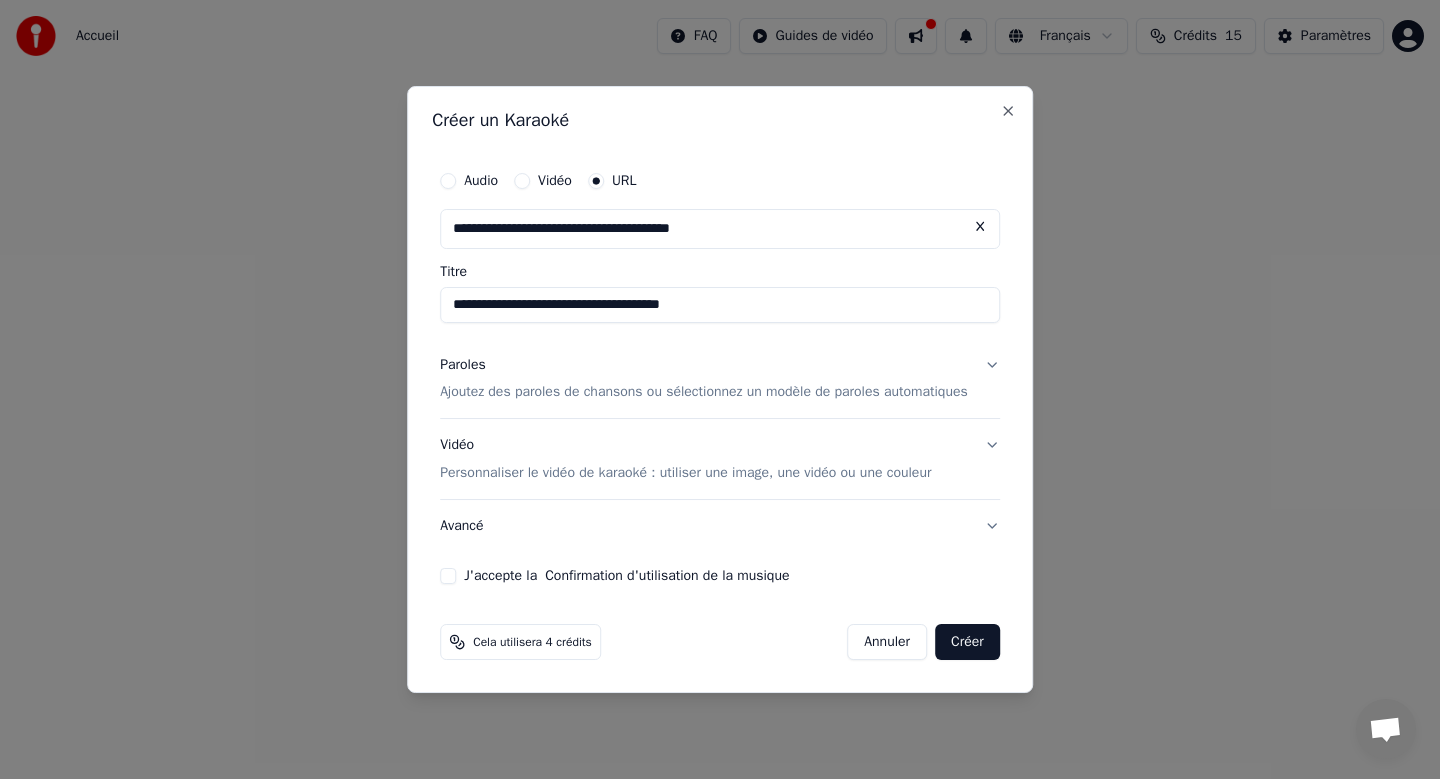 type on "**********" 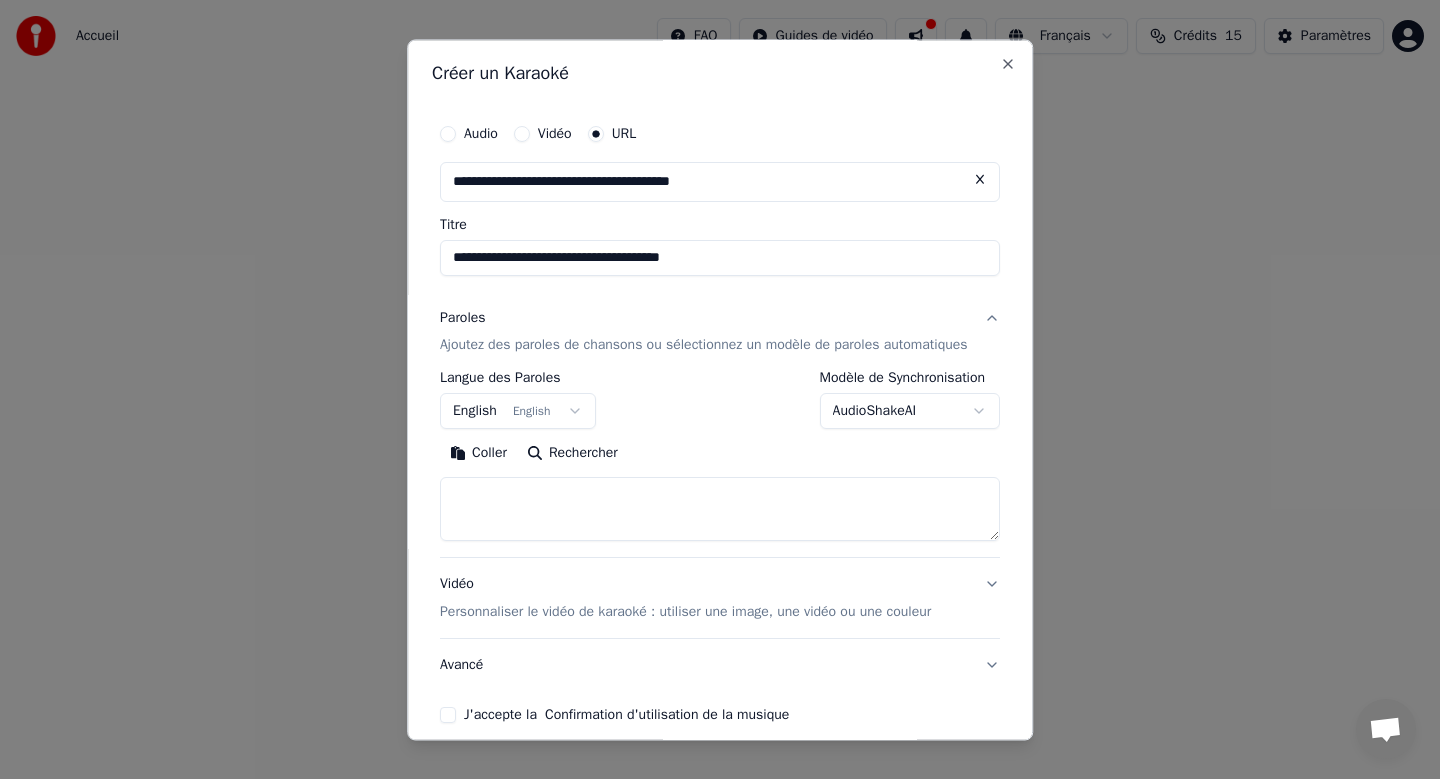 click on "Ajoutez des paroles de chansons ou sélectionnez un modèle de paroles automatiques" at bounding box center [704, 346] 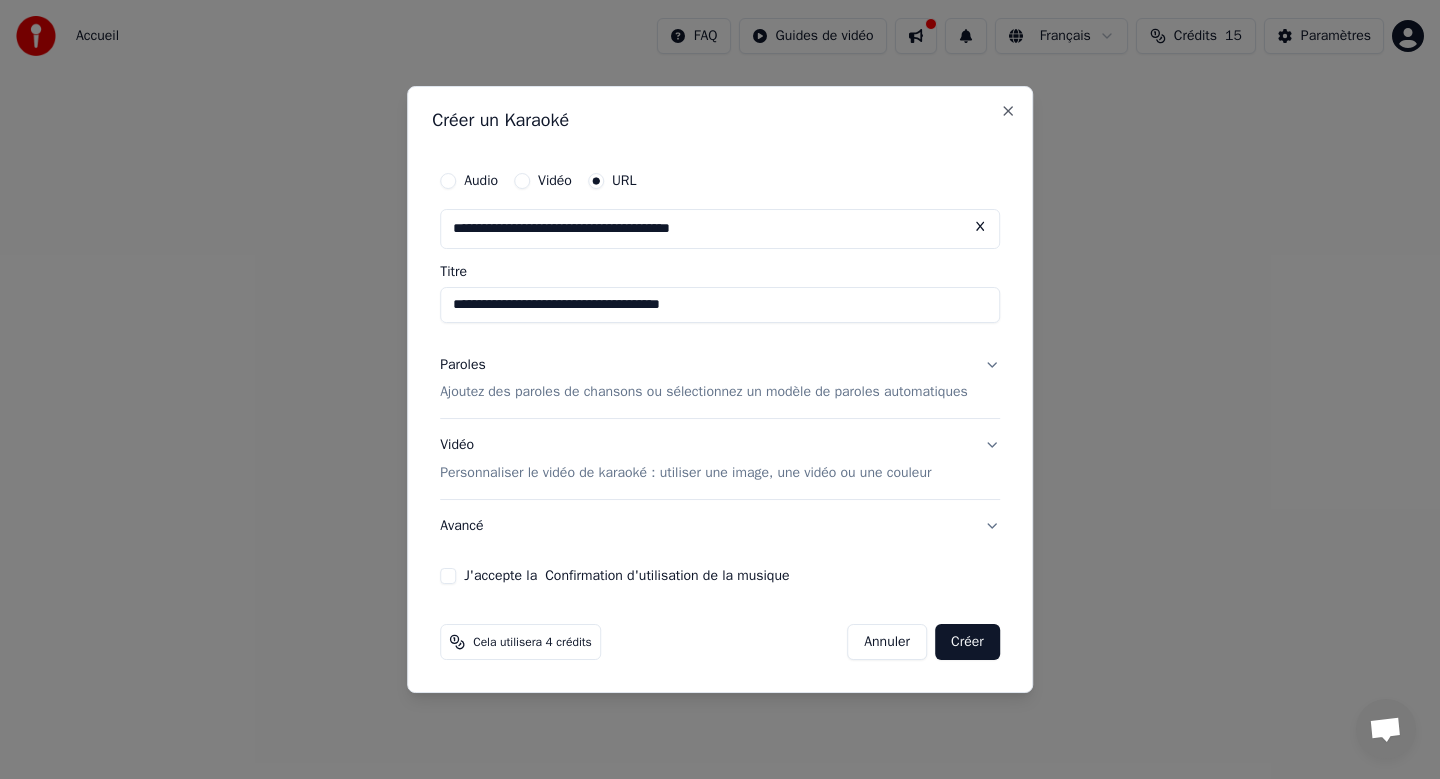 click on "Paroles Ajoutez des paroles de chansons ou sélectionnez un modèle de paroles automatiques" at bounding box center [704, 379] 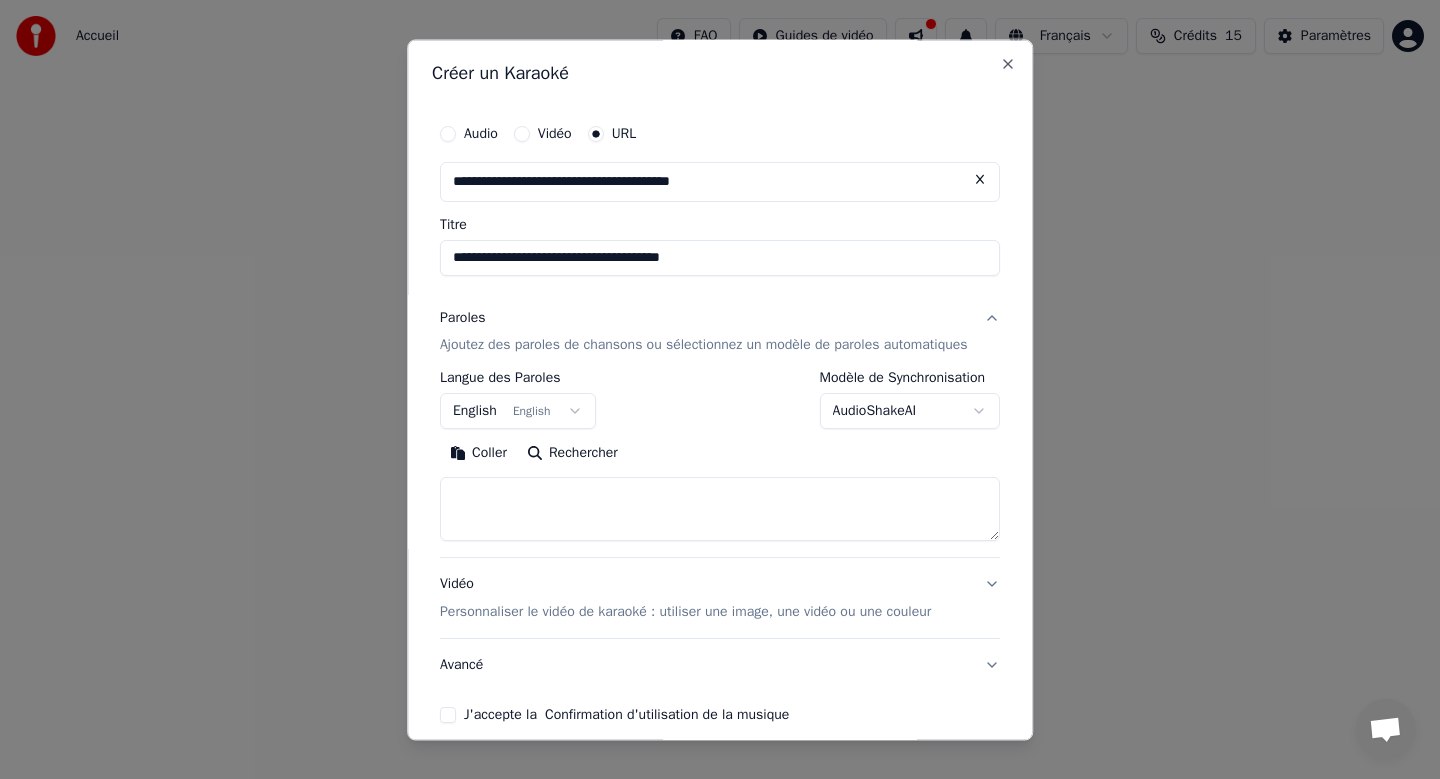 click on "Rechercher" at bounding box center [572, 454] 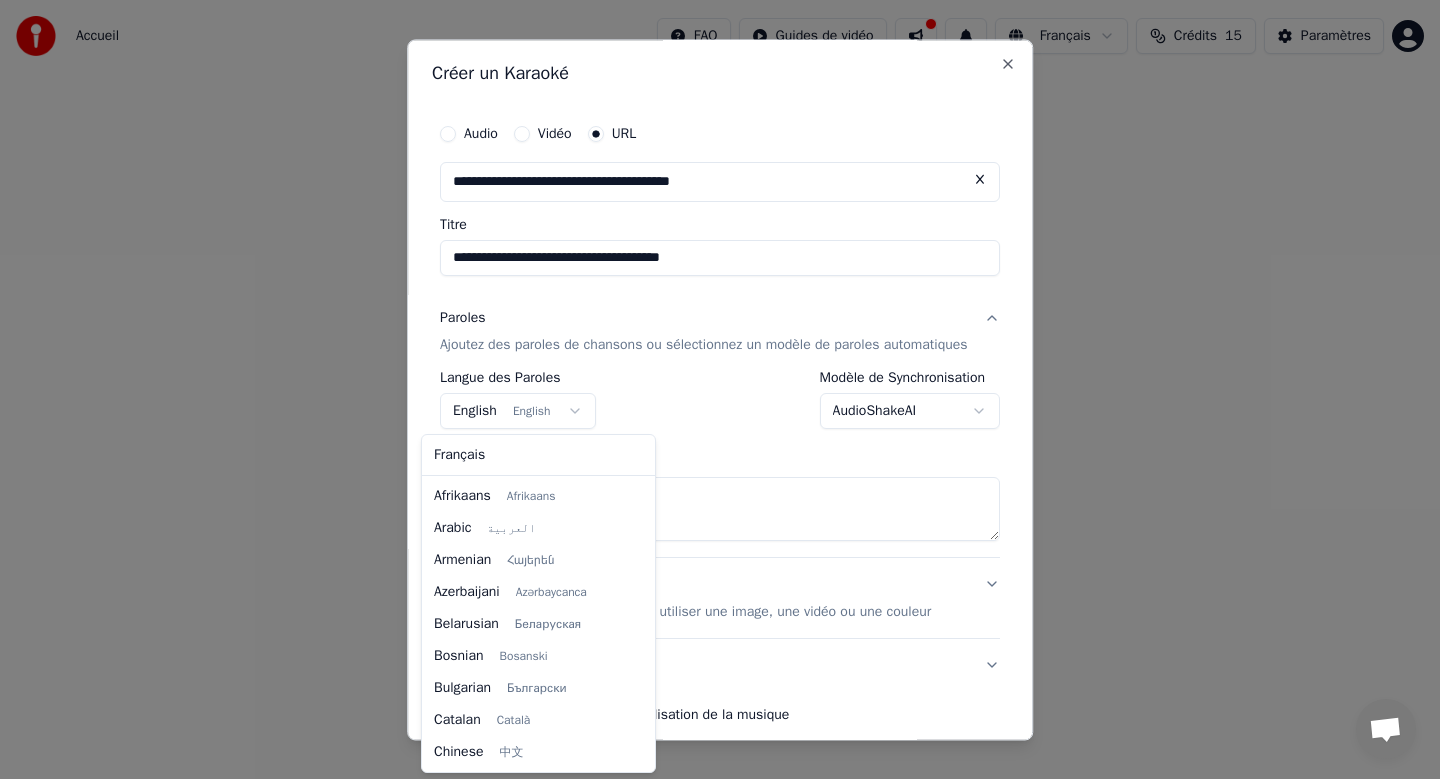 scroll, scrollTop: 160, scrollLeft: 0, axis: vertical 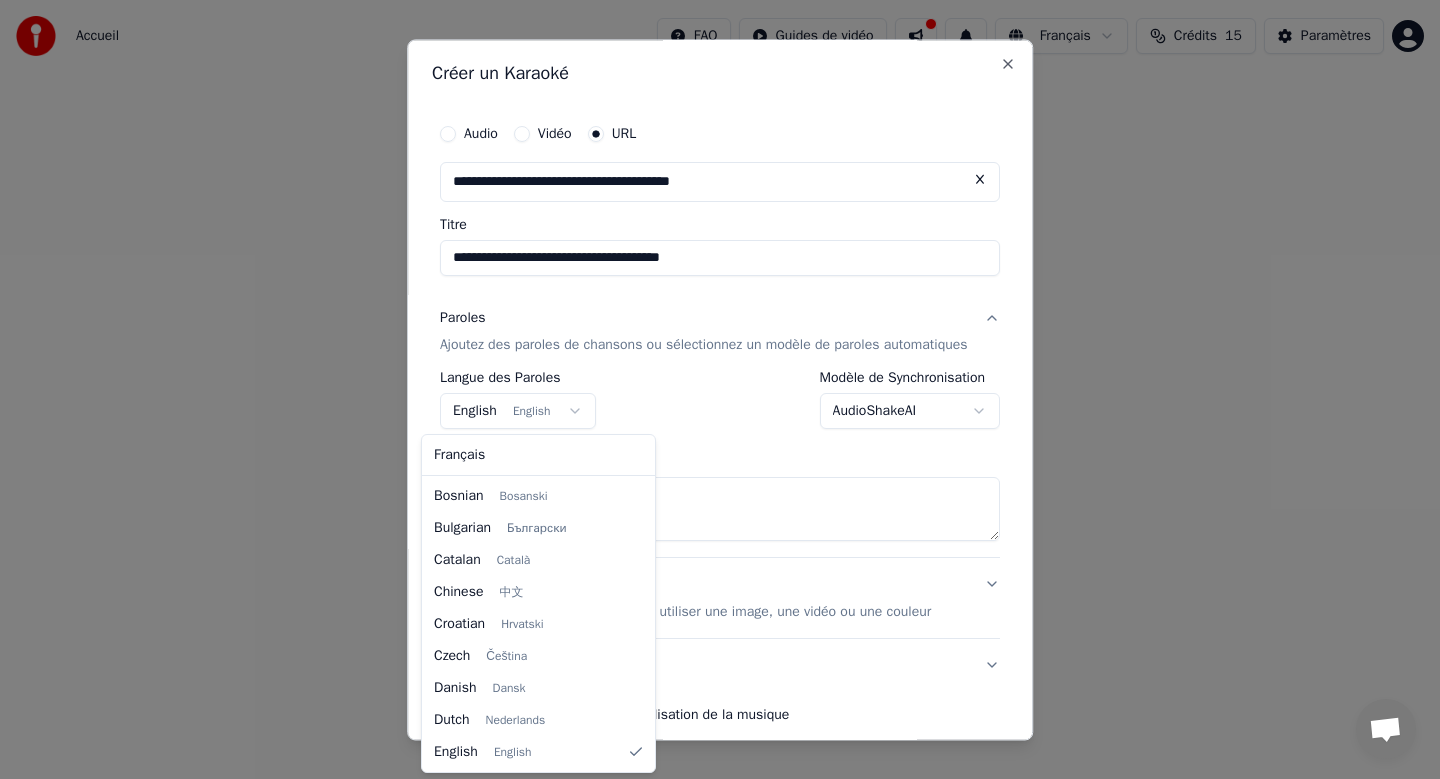 select on "**" 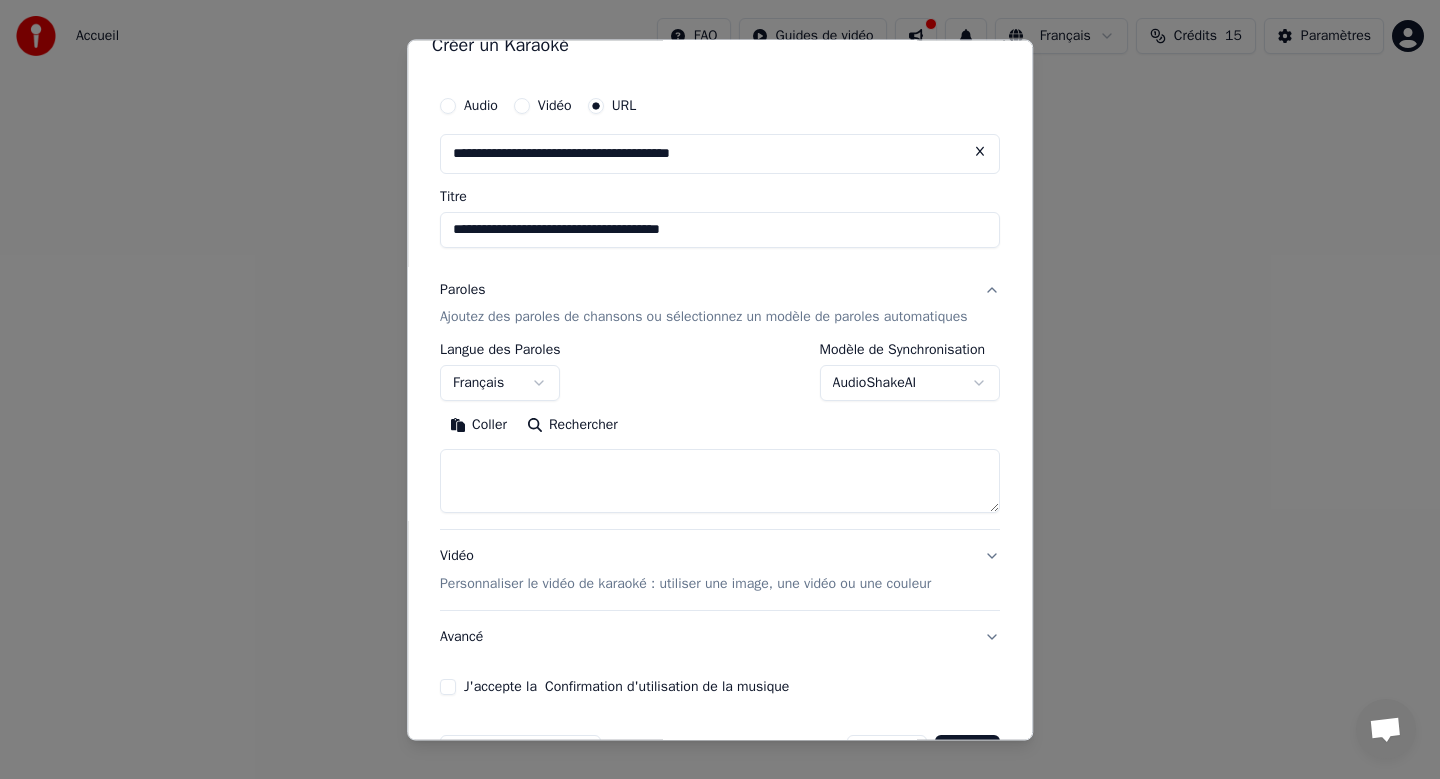 scroll, scrollTop: 41, scrollLeft: 0, axis: vertical 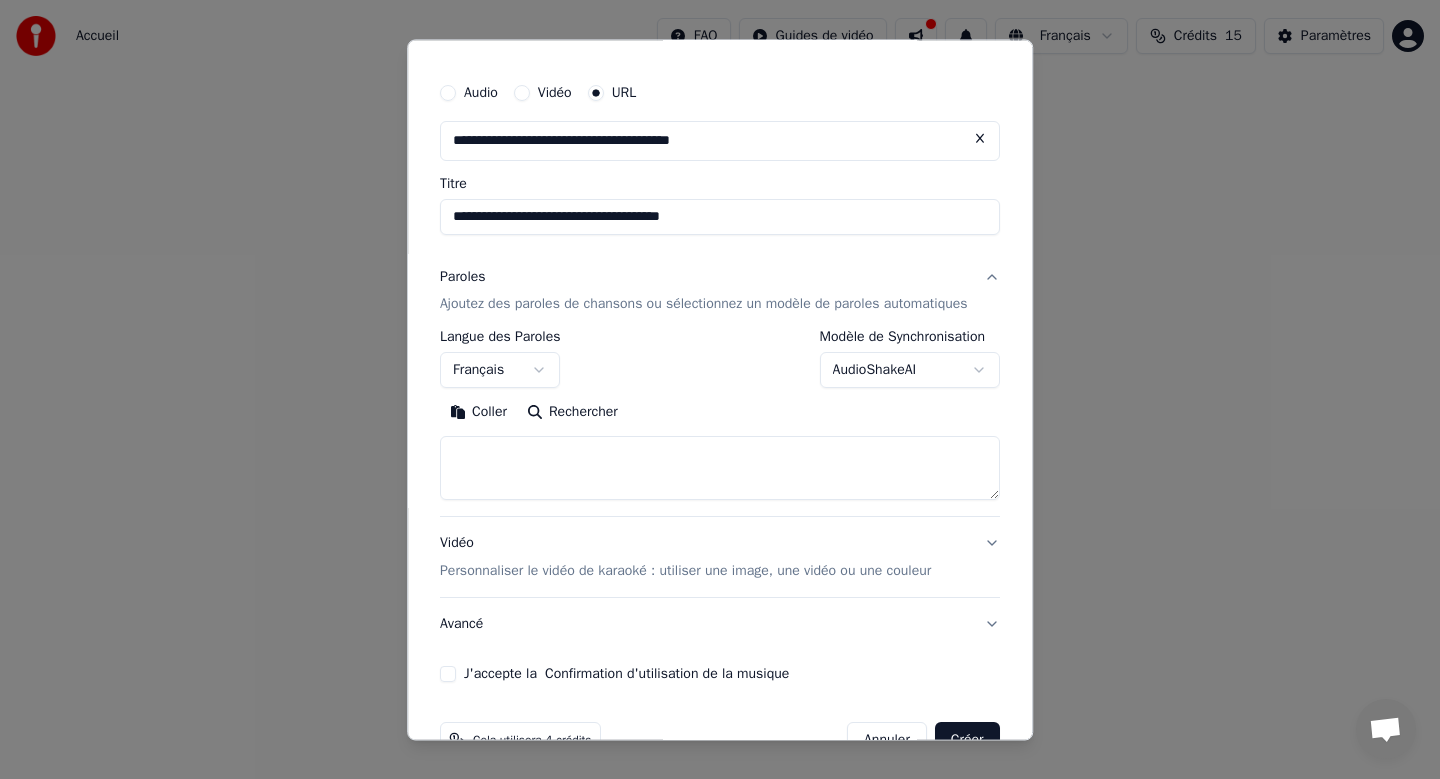 click at bounding box center [720, 469] 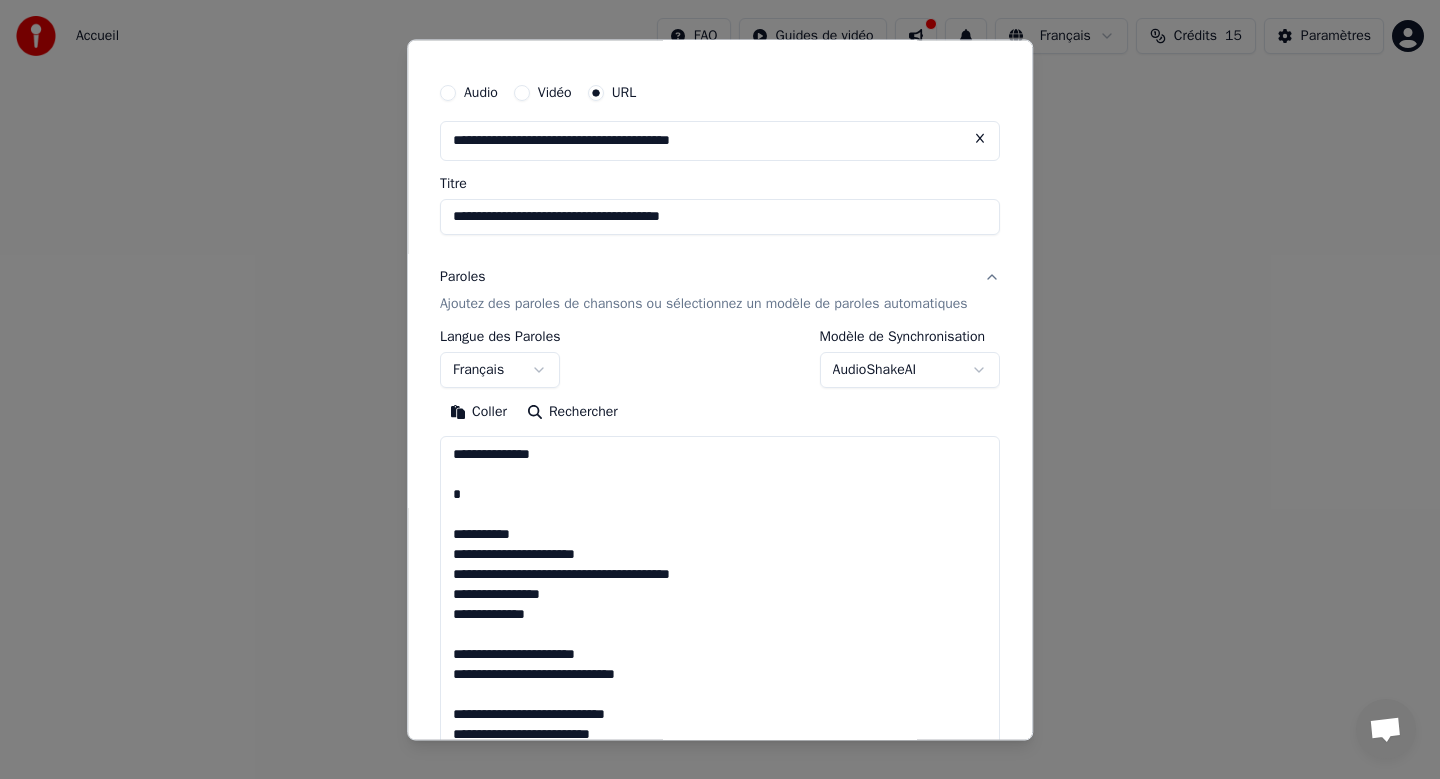 scroll, scrollTop: 724, scrollLeft: 0, axis: vertical 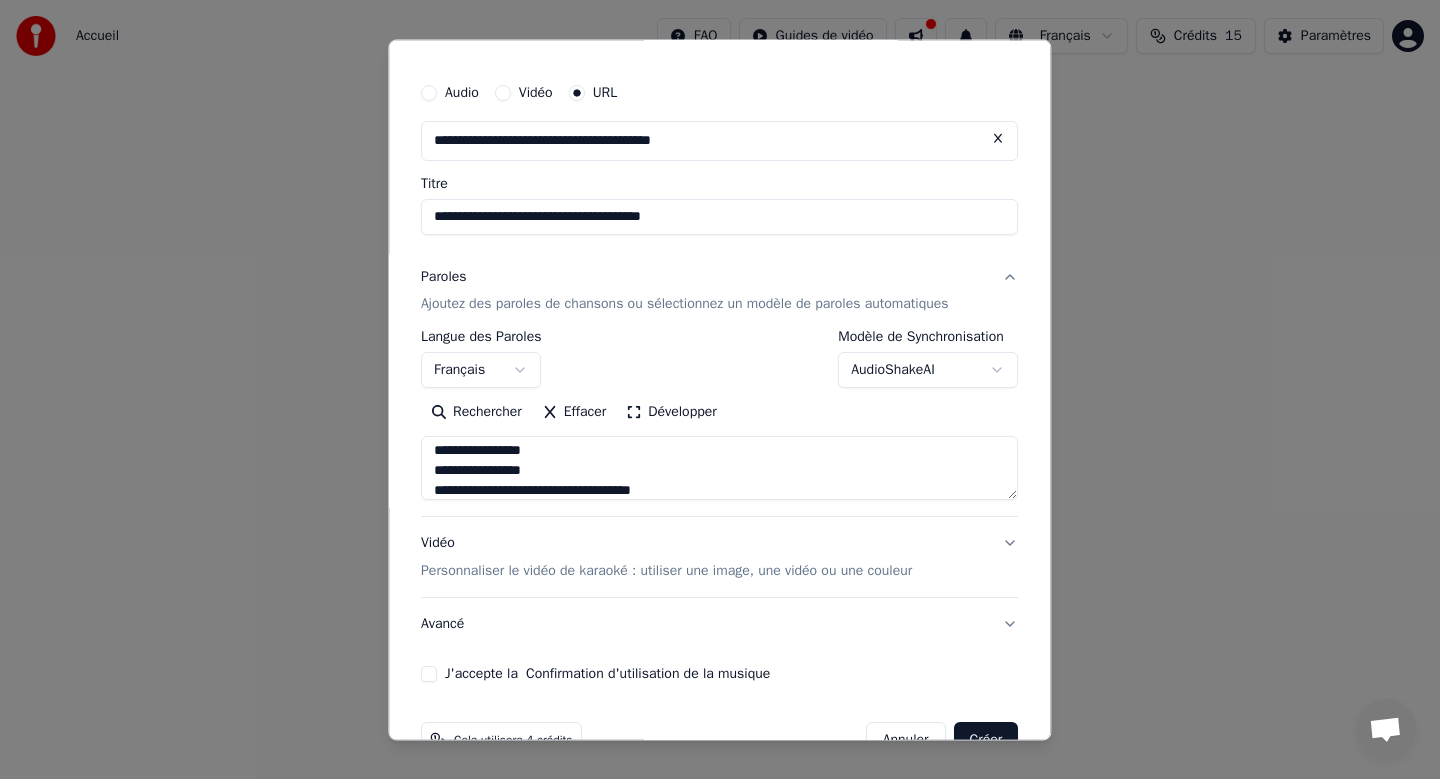 click on "**********" at bounding box center (719, 469) 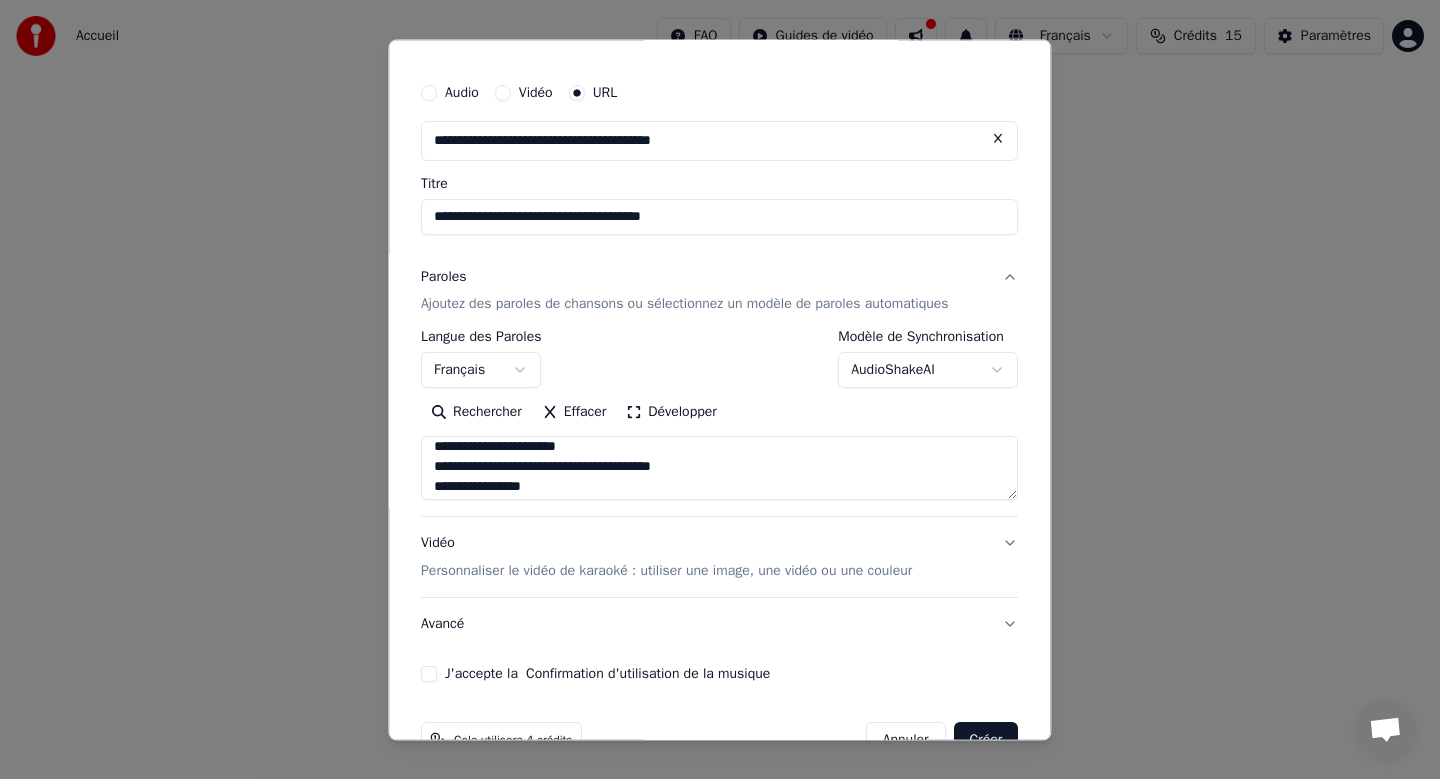 scroll, scrollTop: 0, scrollLeft: 0, axis: both 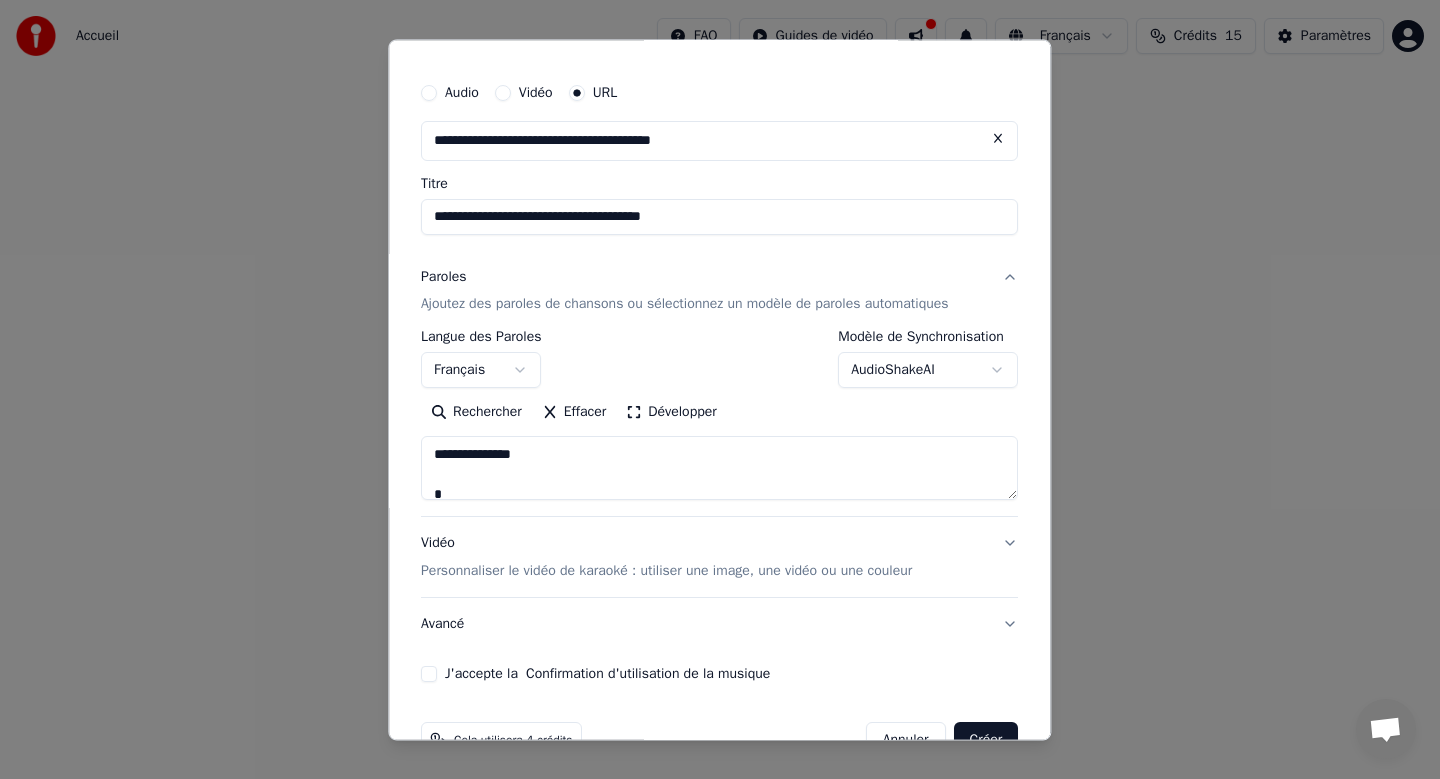 click on "**********" at bounding box center [719, 469] 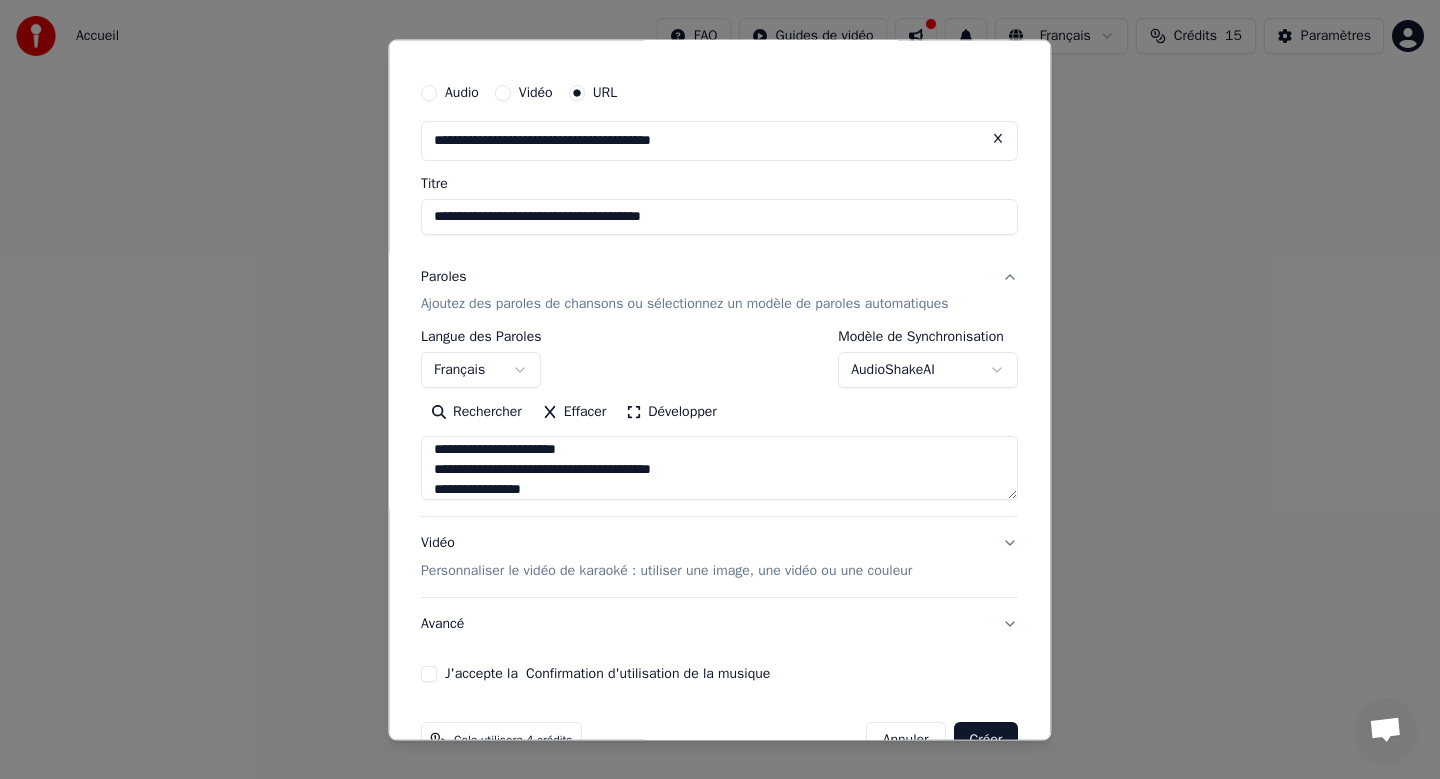 drag, startPoint x: 441, startPoint y: 478, endPoint x: 474, endPoint y: 483, distance: 33.37664 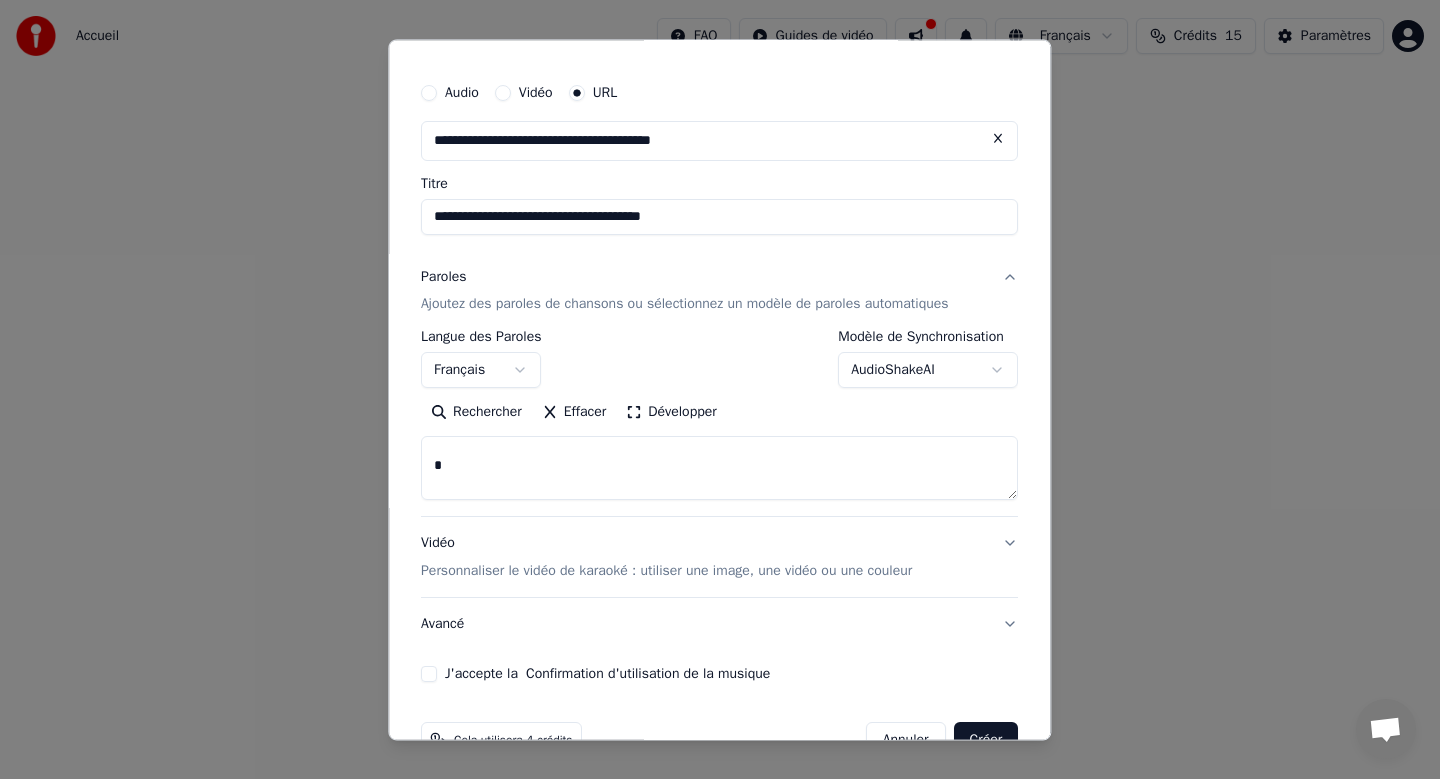 scroll, scrollTop: 733, scrollLeft: 0, axis: vertical 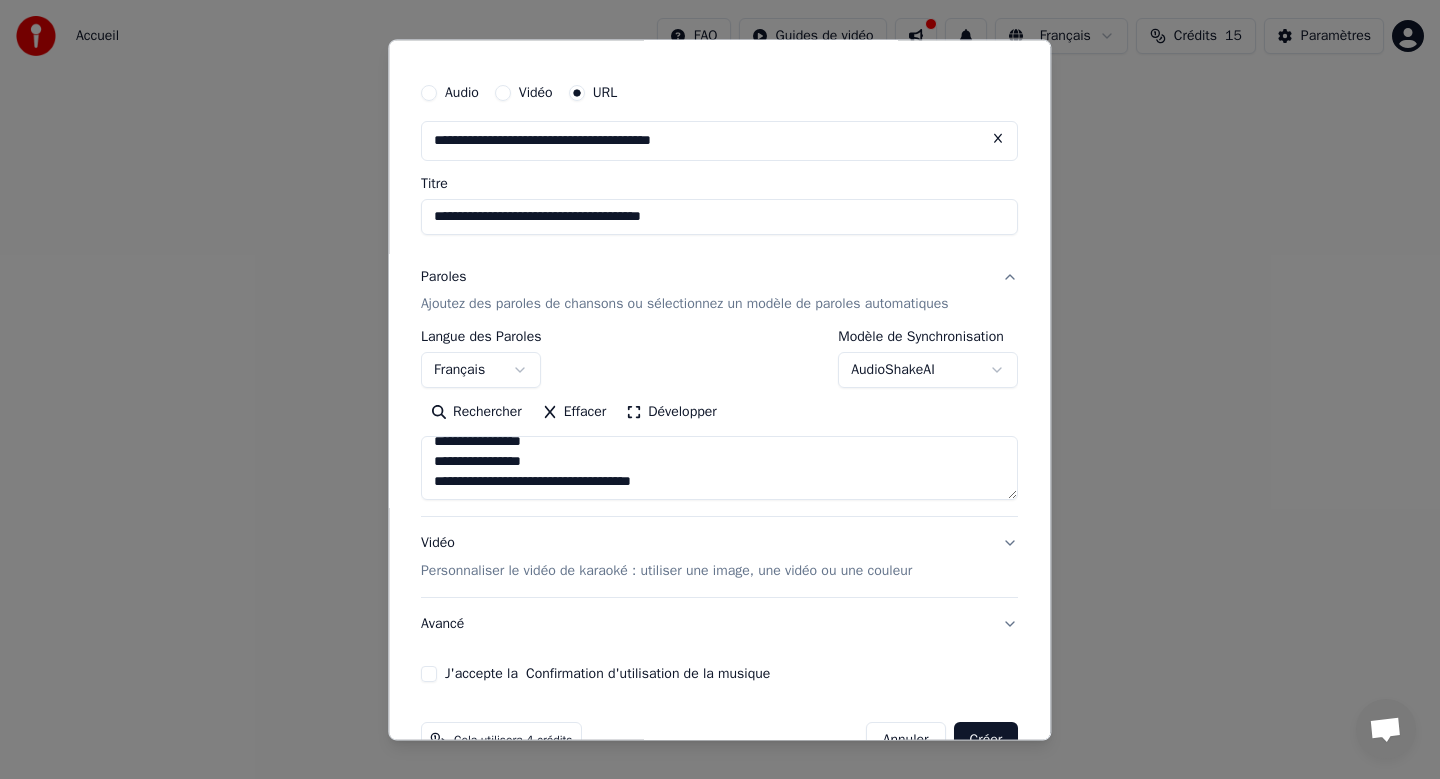 click on "**********" at bounding box center [719, 469] 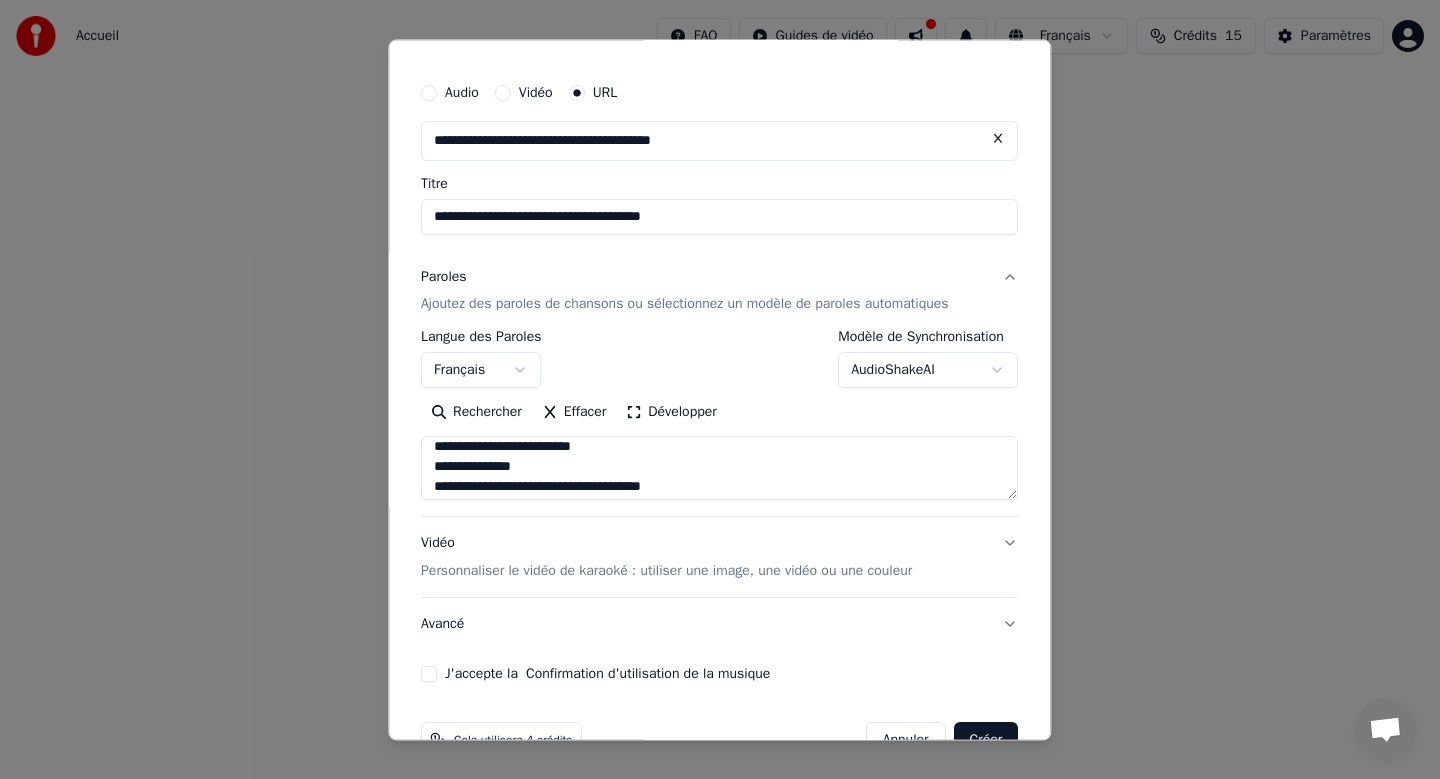 scroll, scrollTop: 386, scrollLeft: 0, axis: vertical 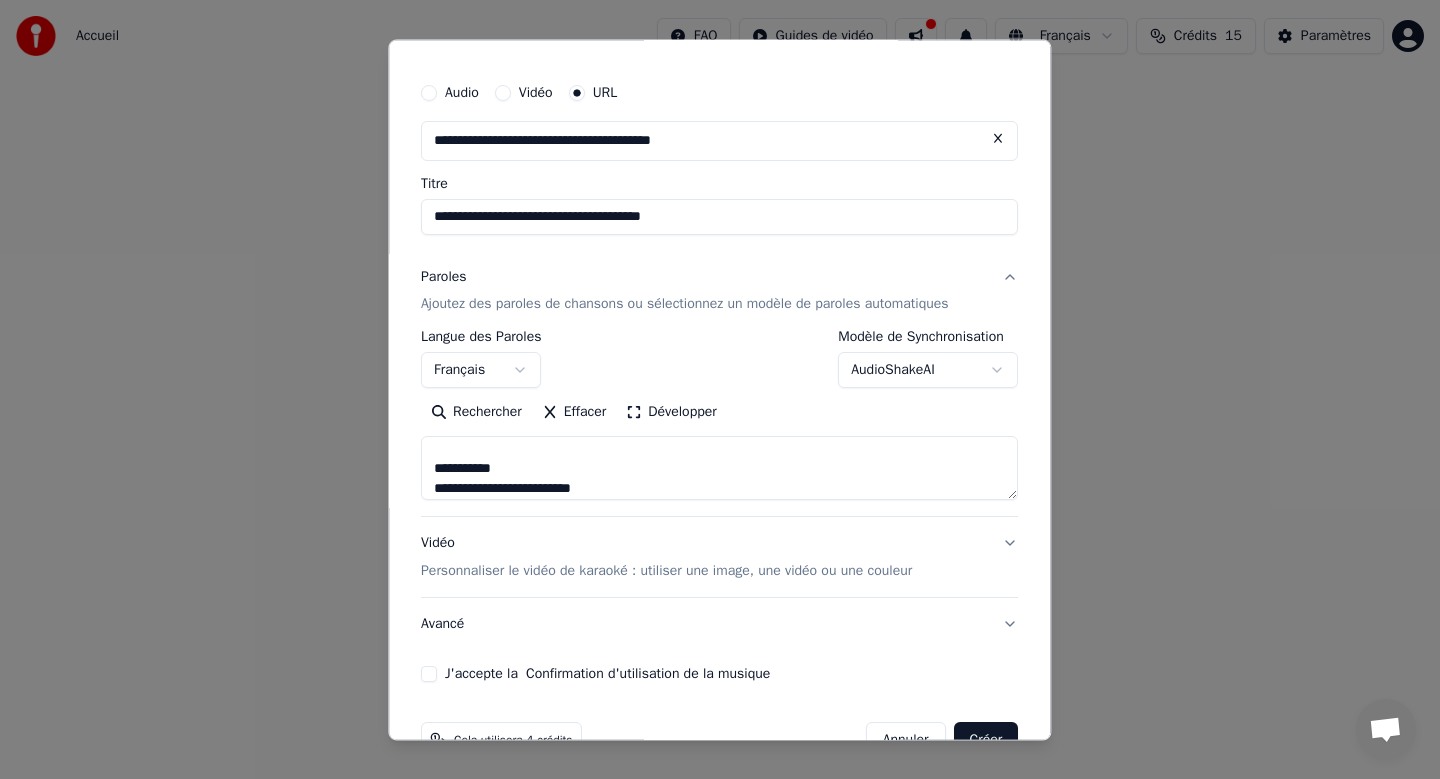click on "**********" at bounding box center (719, 469) 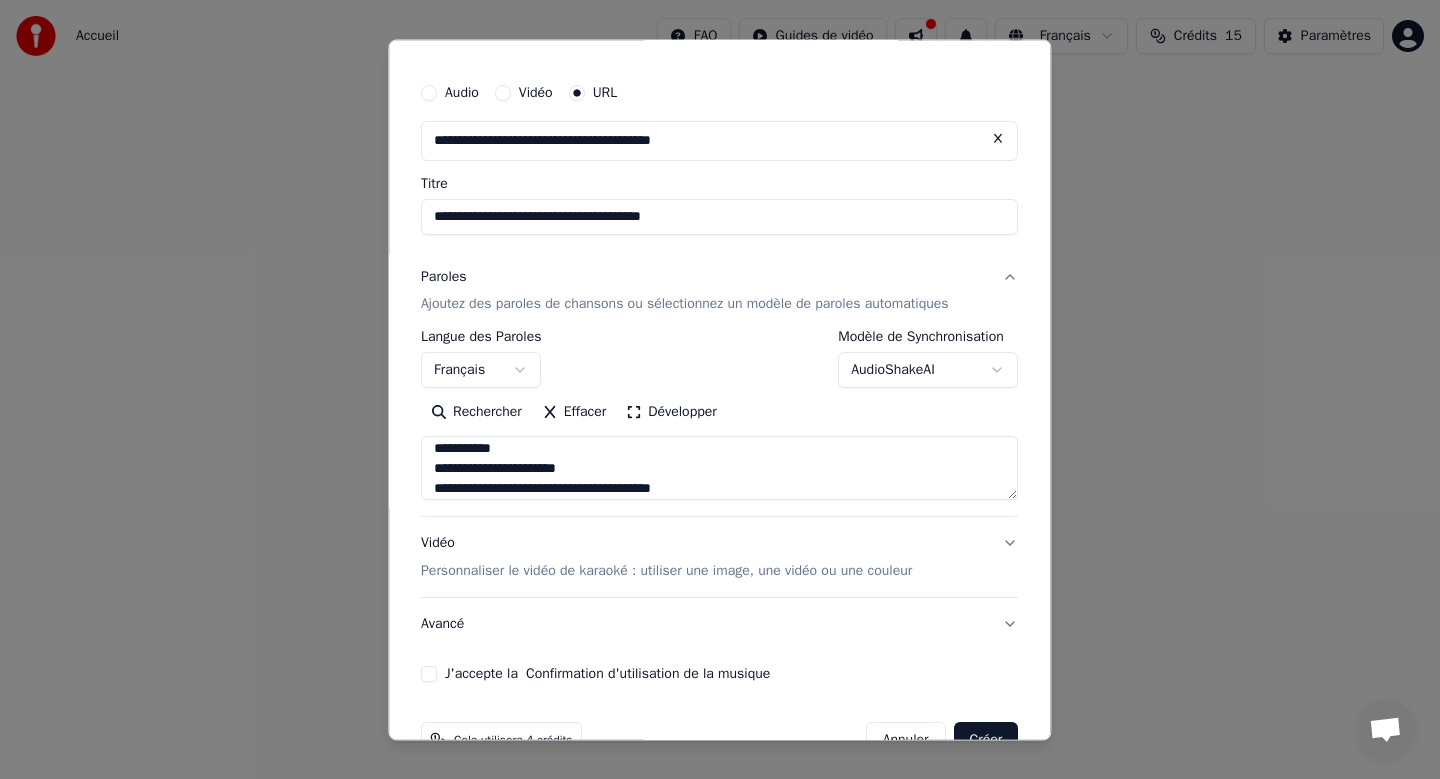 scroll, scrollTop: 68, scrollLeft: 0, axis: vertical 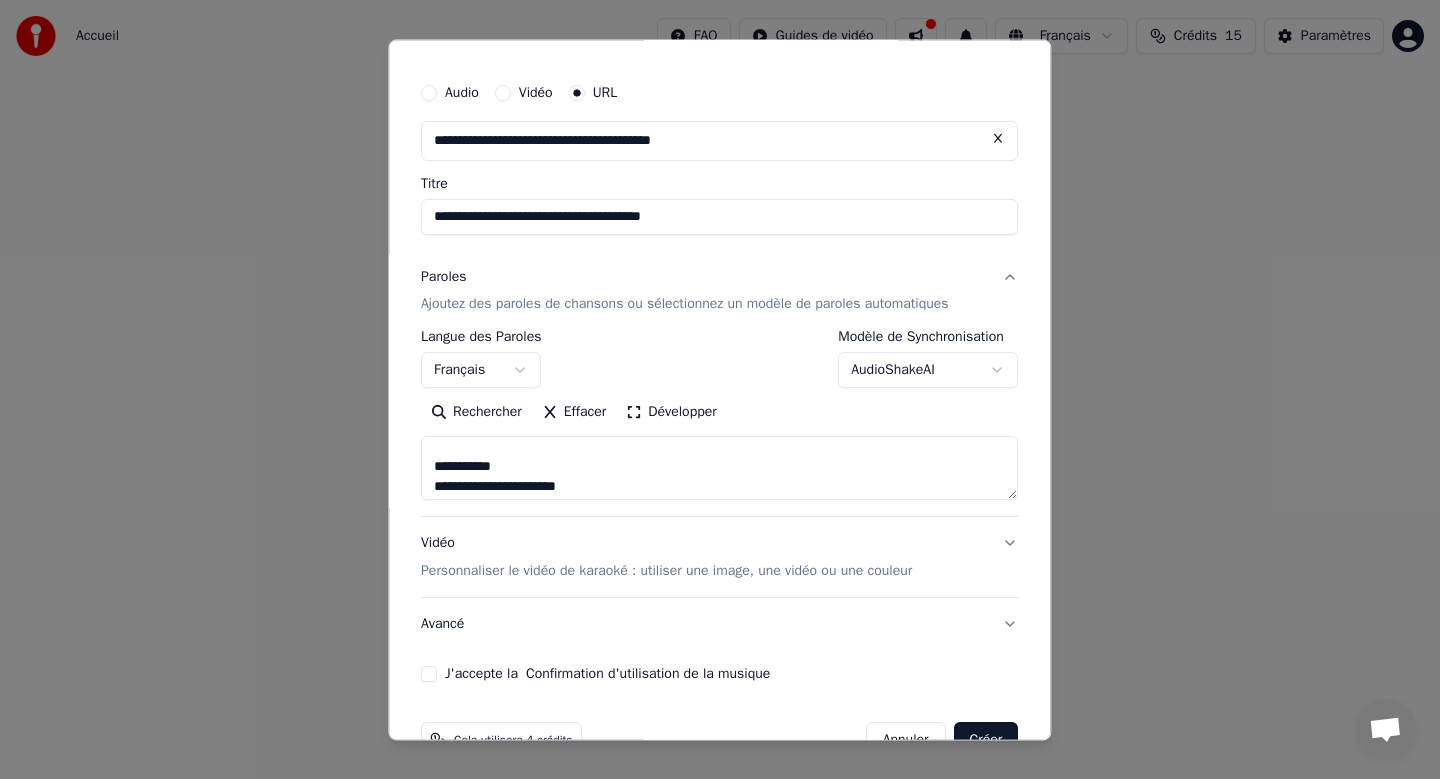 click on "**********" at bounding box center (719, 469) 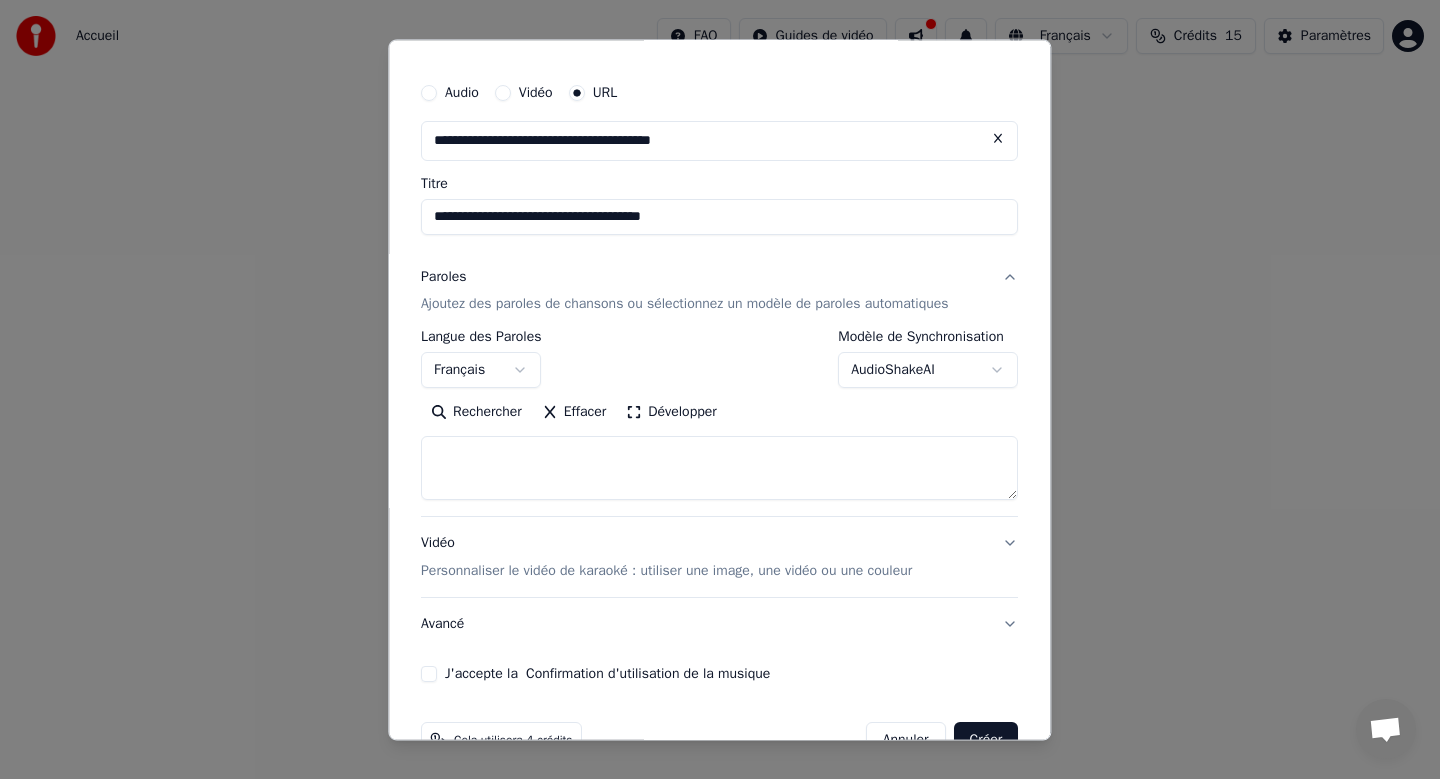 scroll, scrollTop: 8, scrollLeft: 0, axis: vertical 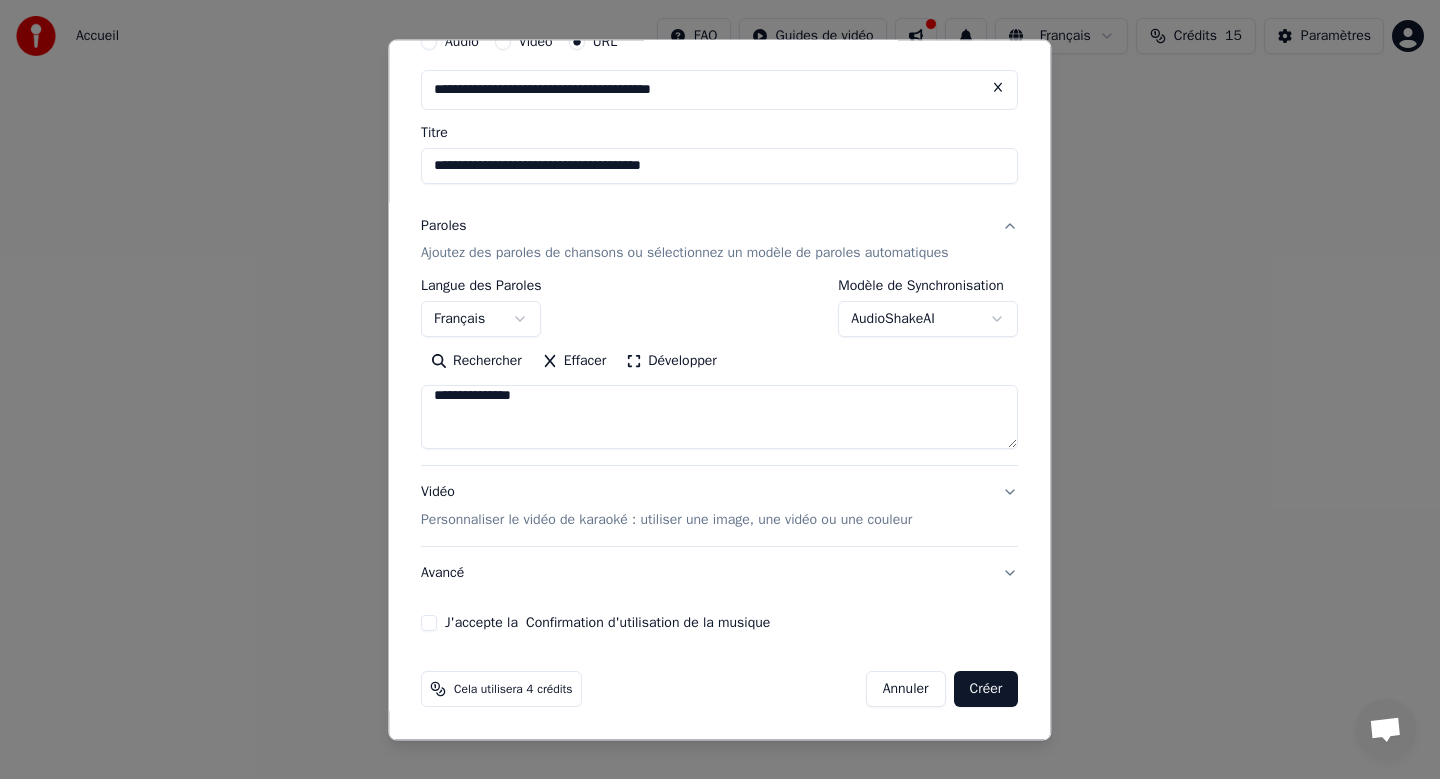 type on "**********" 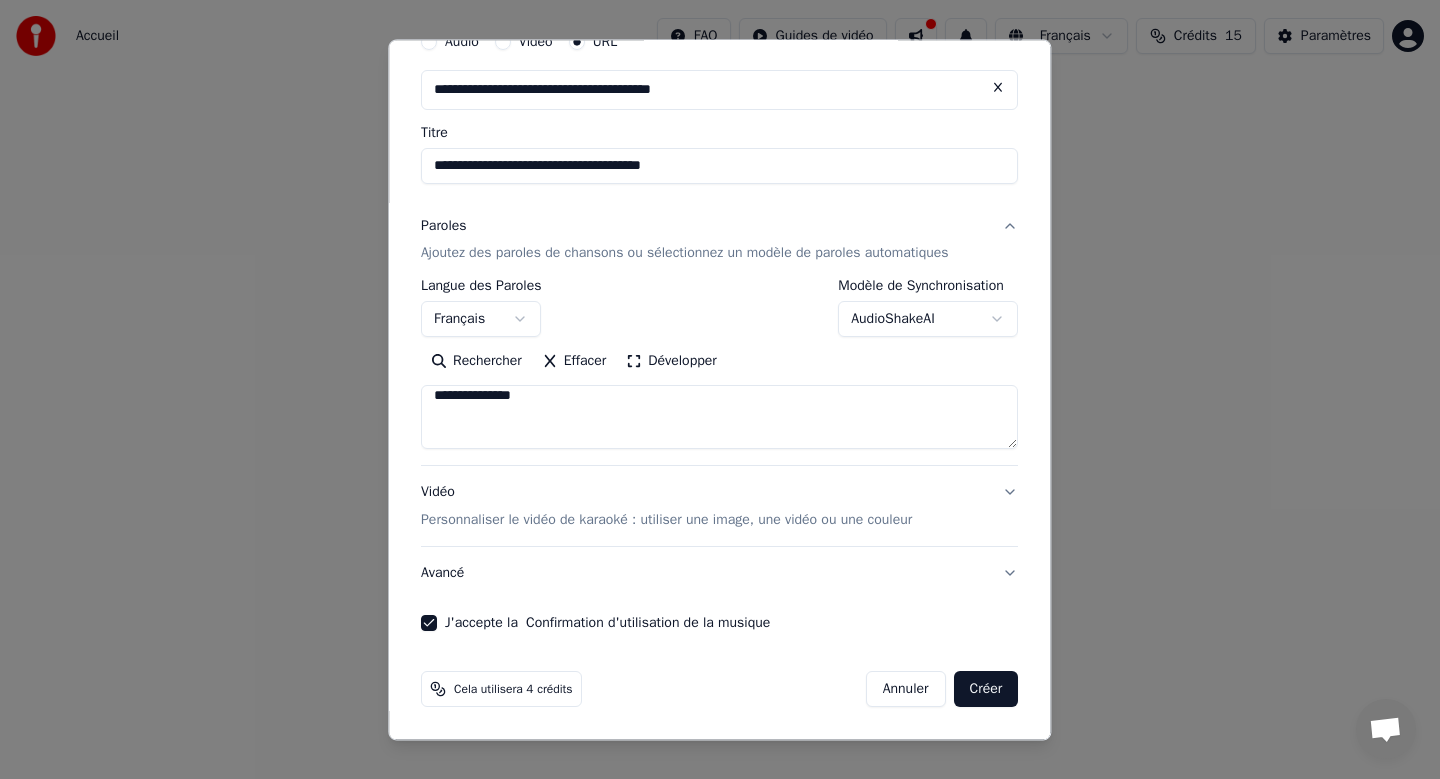click on "Créer" at bounding box center [986, 690] 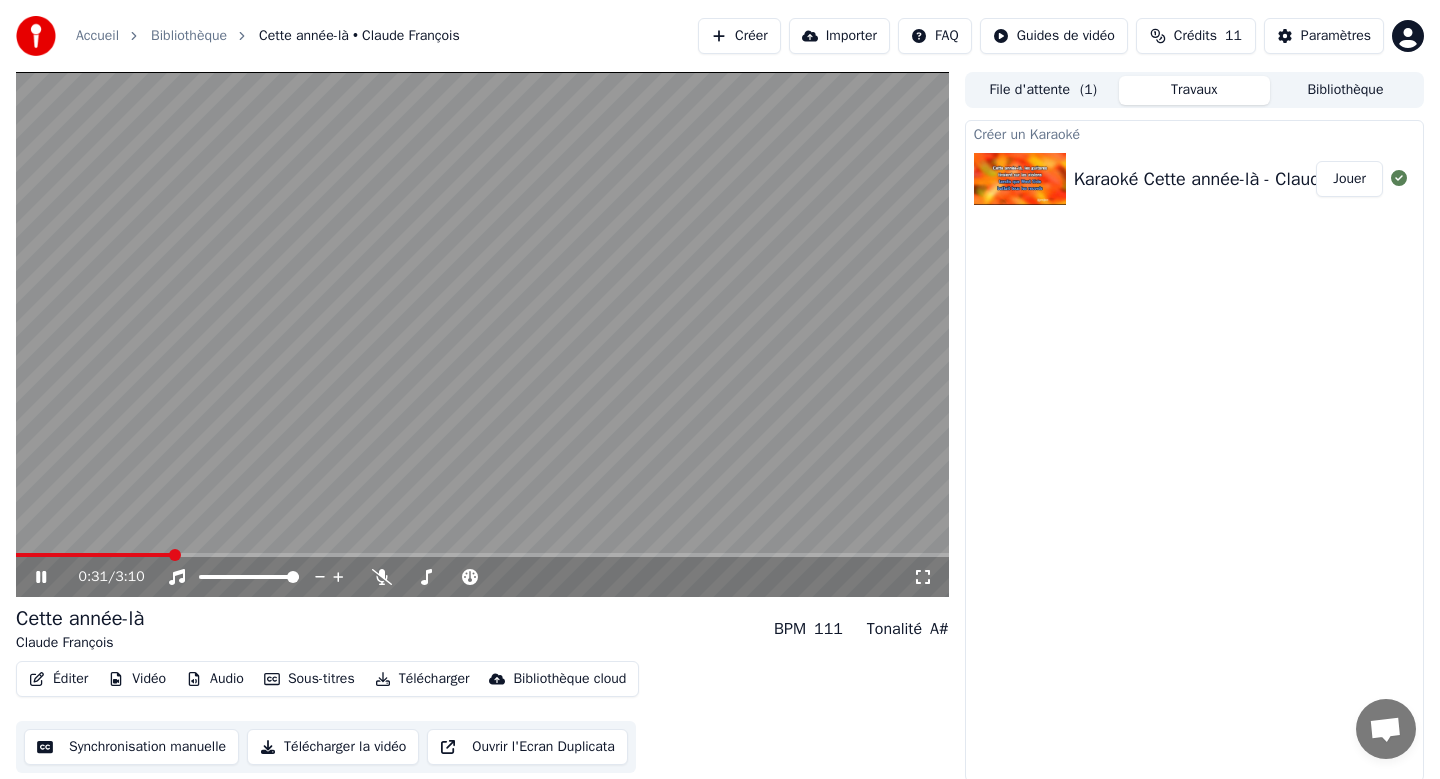 click 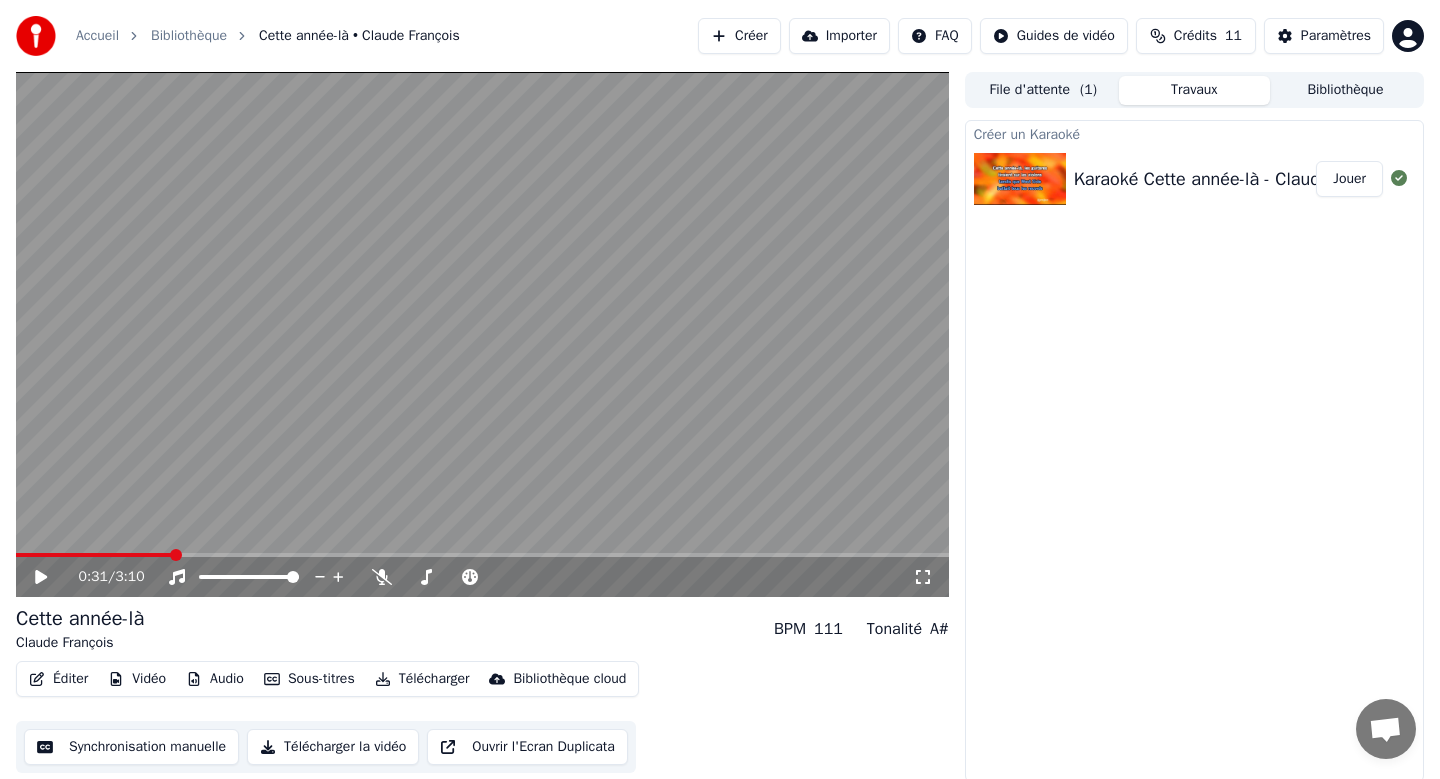 scroll, scrollTop: 3, scrollLeft: 0, axis: vertical 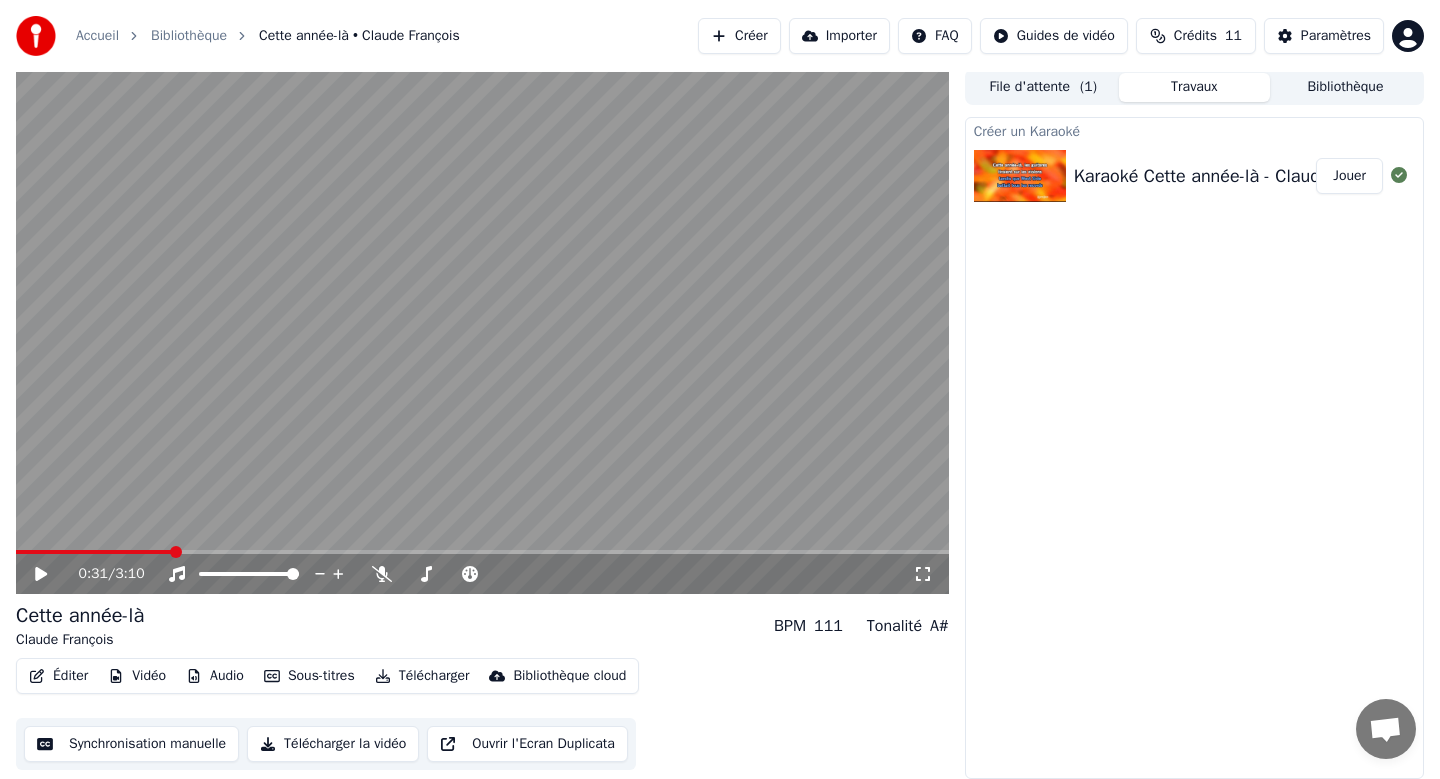 click on "Tonalité" at bounding box center [894, 626] 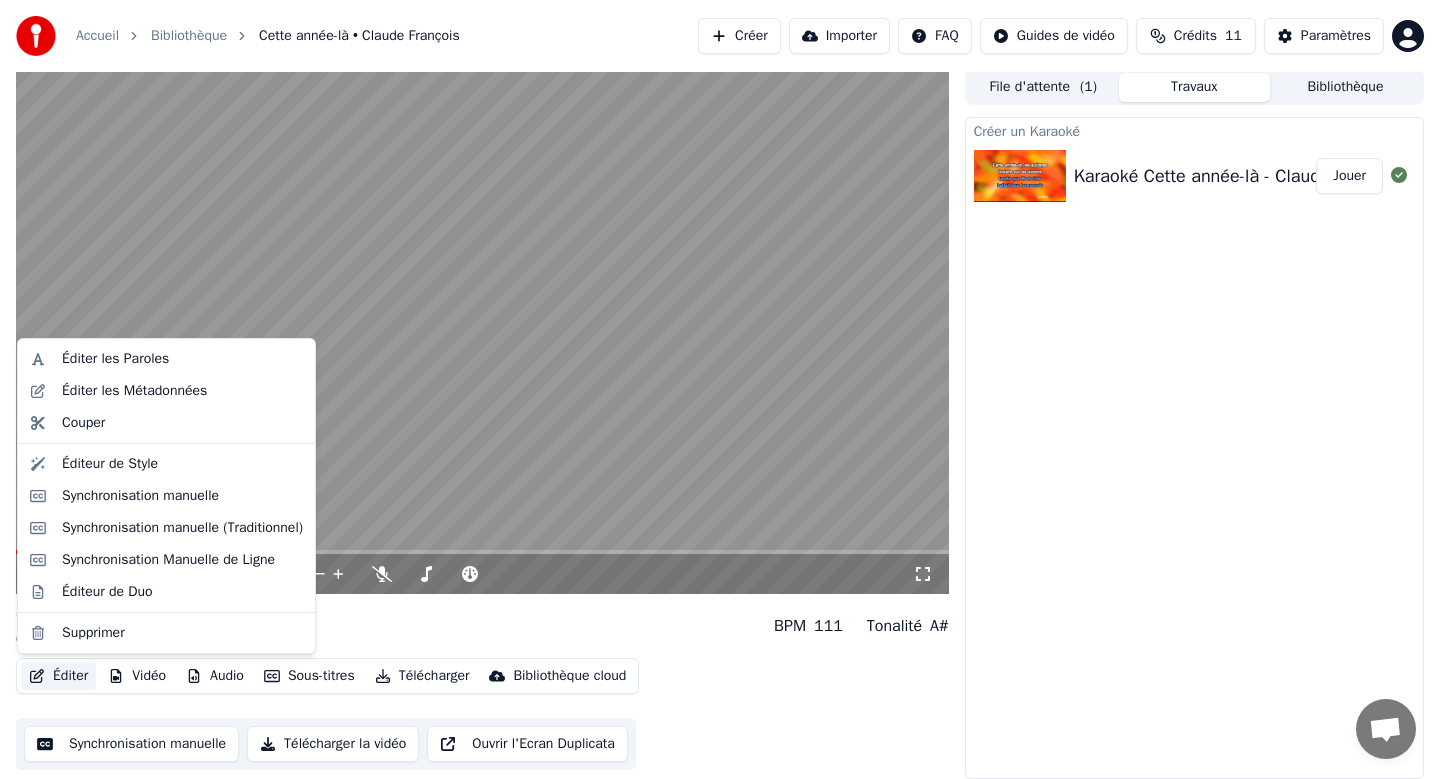click on "Éditer" at bounding box center (58, 676) 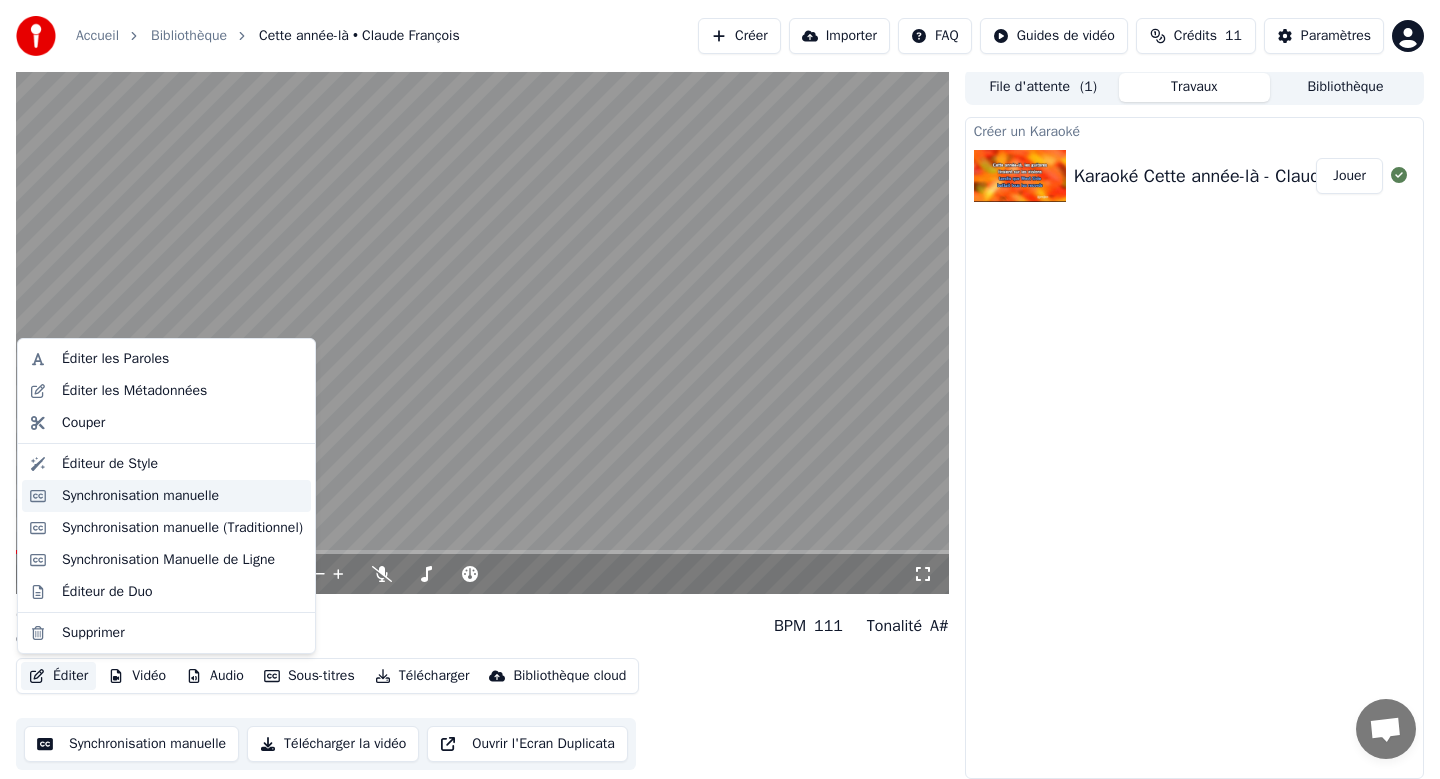 click on "Synchronisation manuelle" at bounding box center (140, 496) 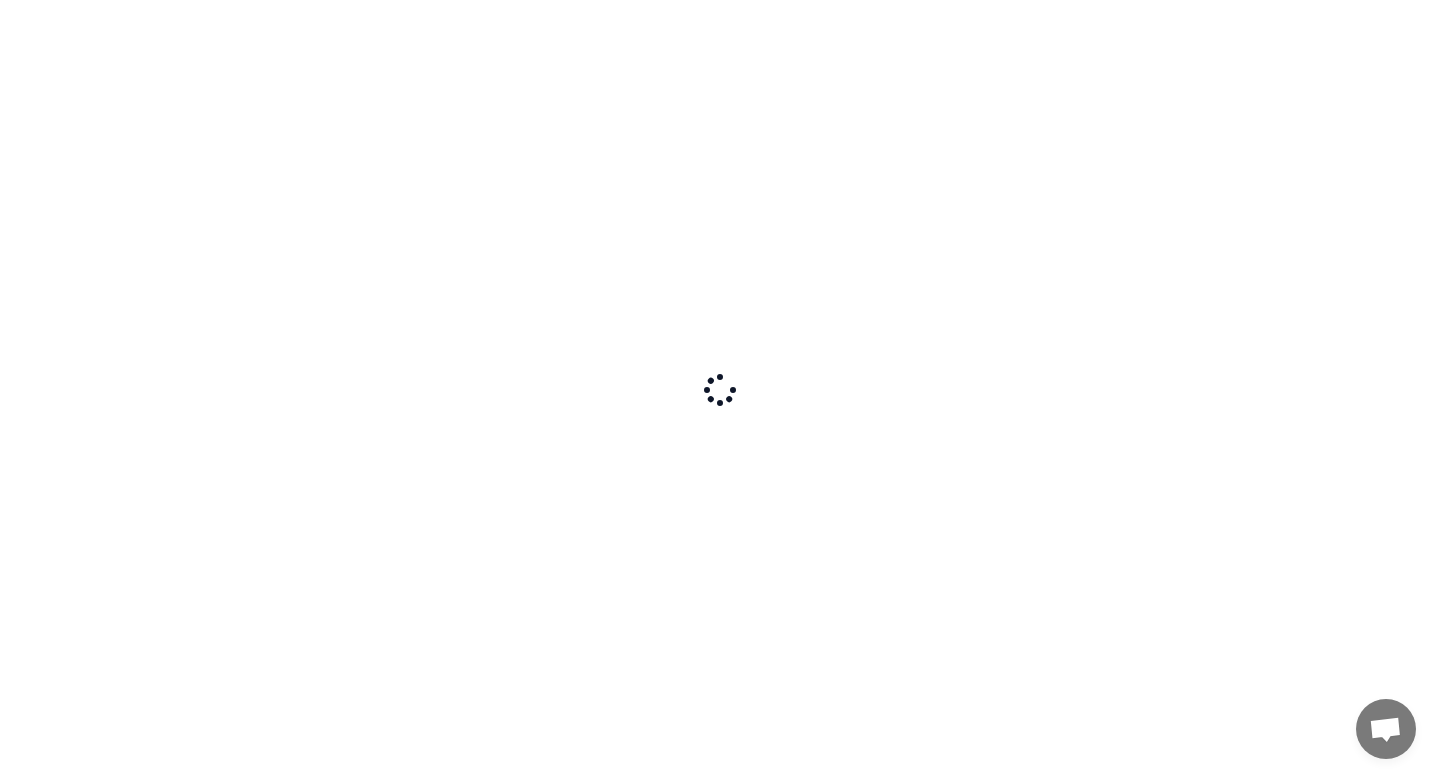 scroll, scrollTop: 0, scrollLeft: 0, axis: both 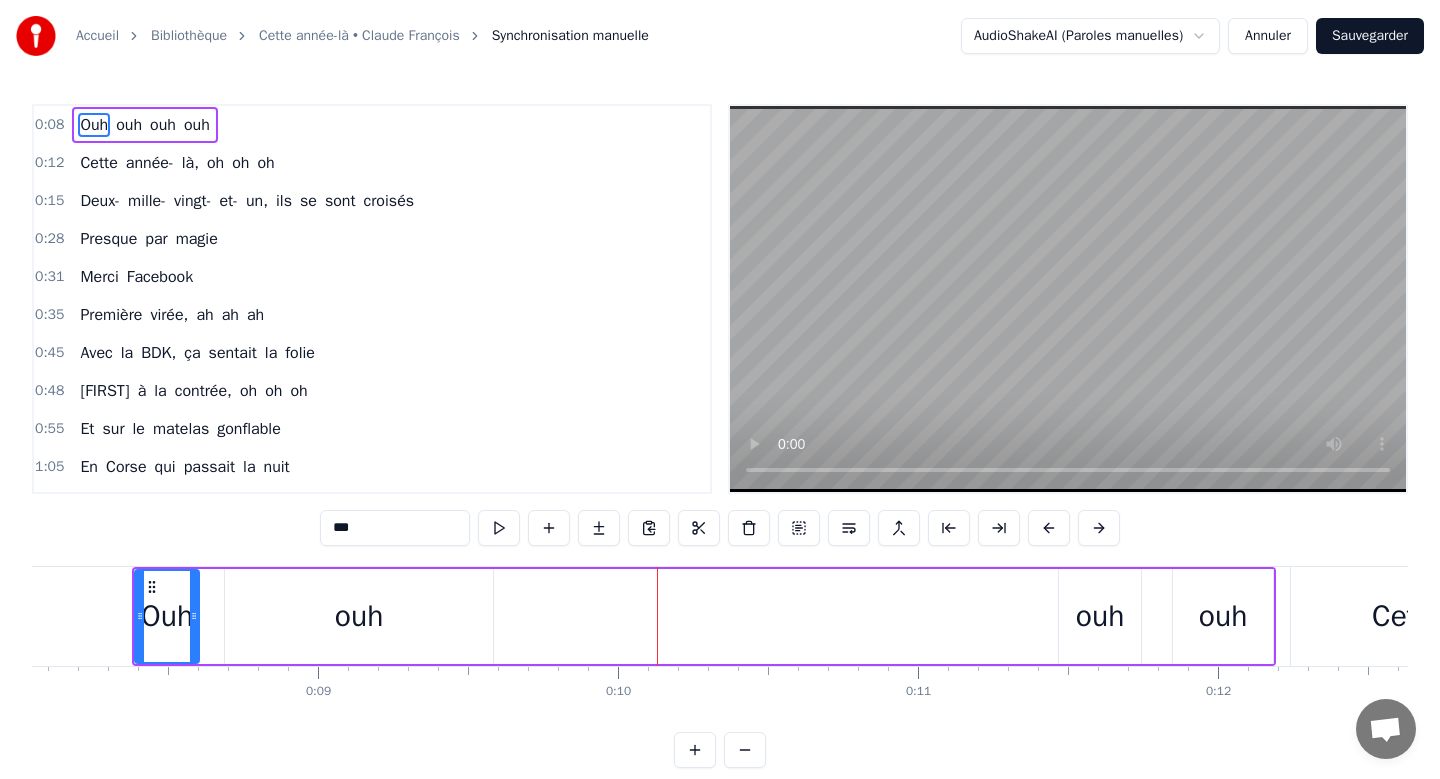 click on "Cette" at bounding box center [98, 163] 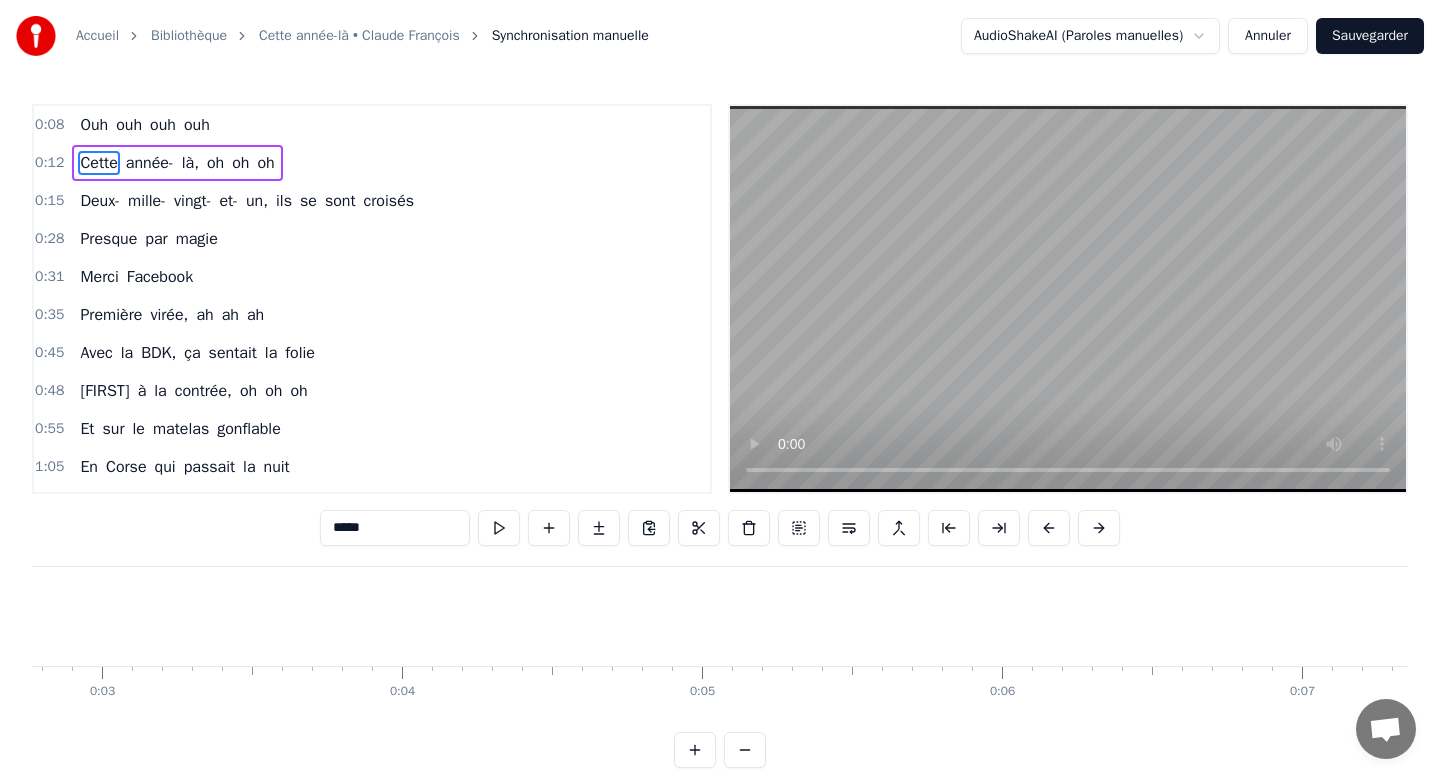 scroll, scrollTop: 0, scrollLeft: 232, axis: horizontal 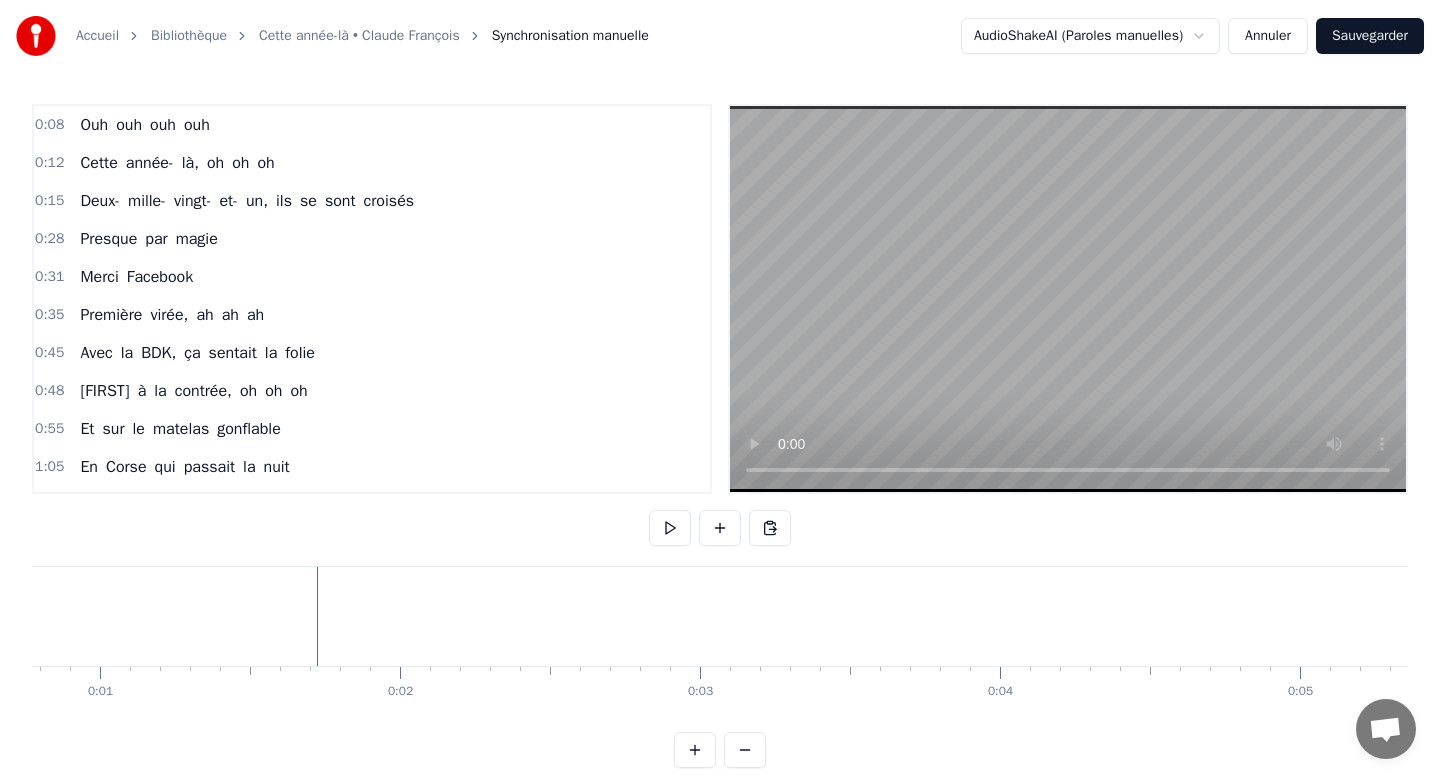 click on "ouh" at bounding box center (129, 125) 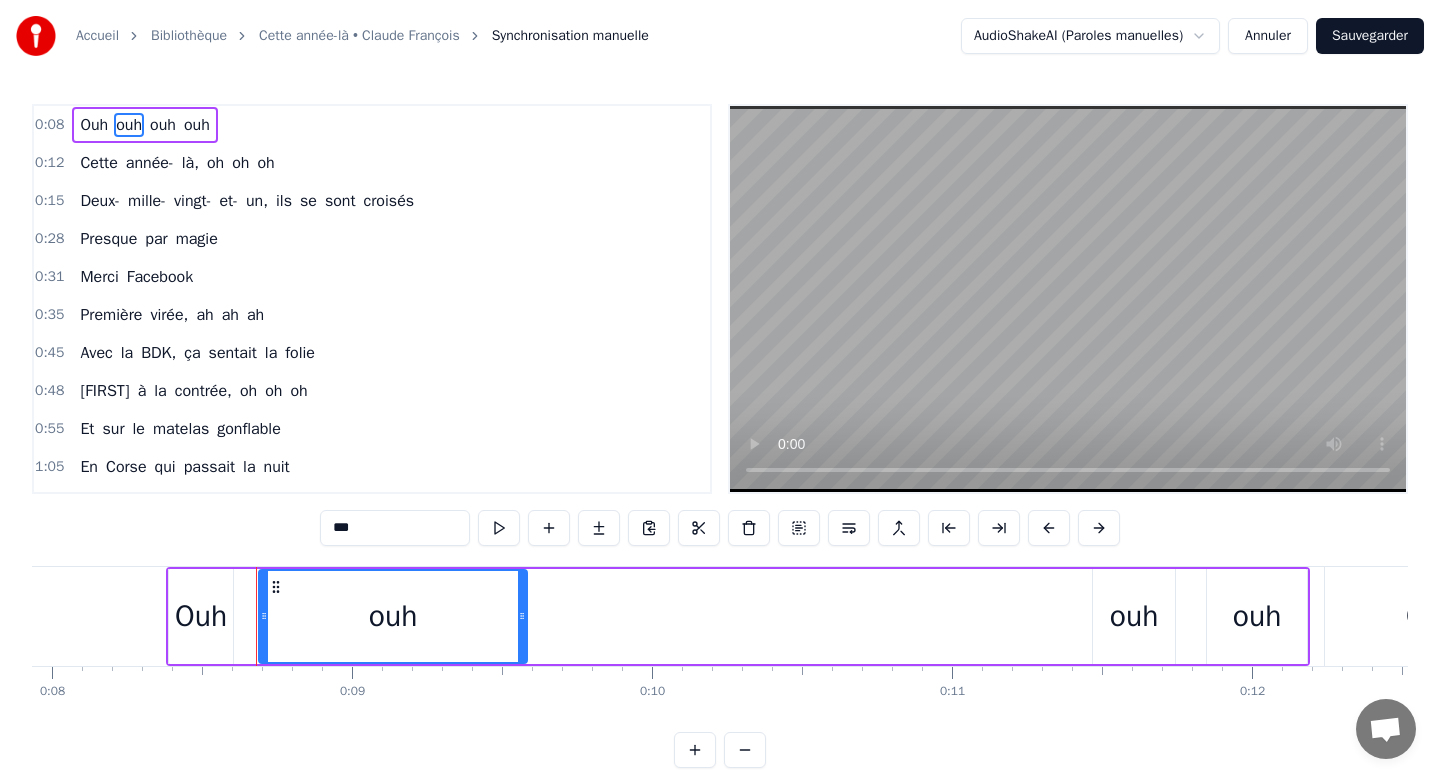 click on "Ouh" at bounding box center [94, 125] 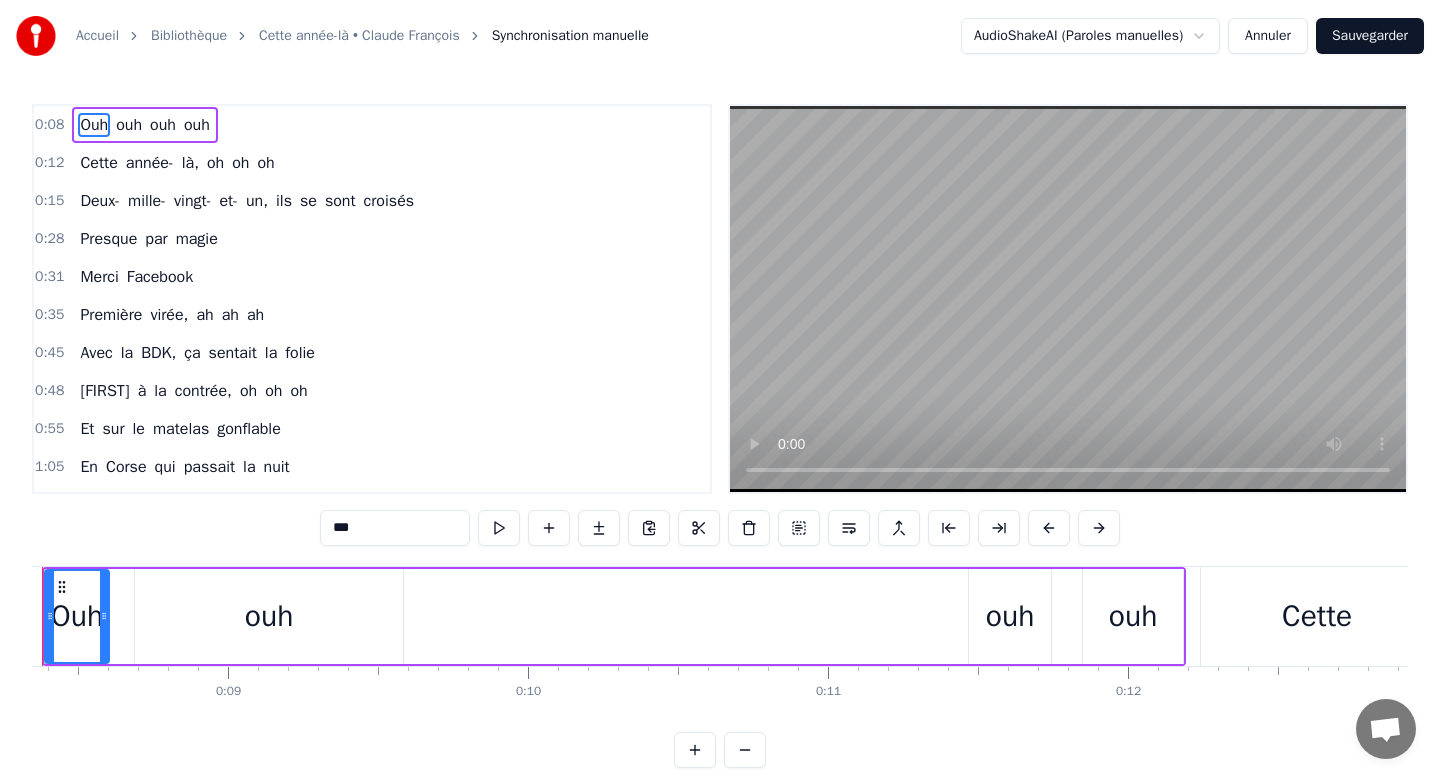 scroll, scrollTop: 0, scrollLeft: 2414, axis: horizontal 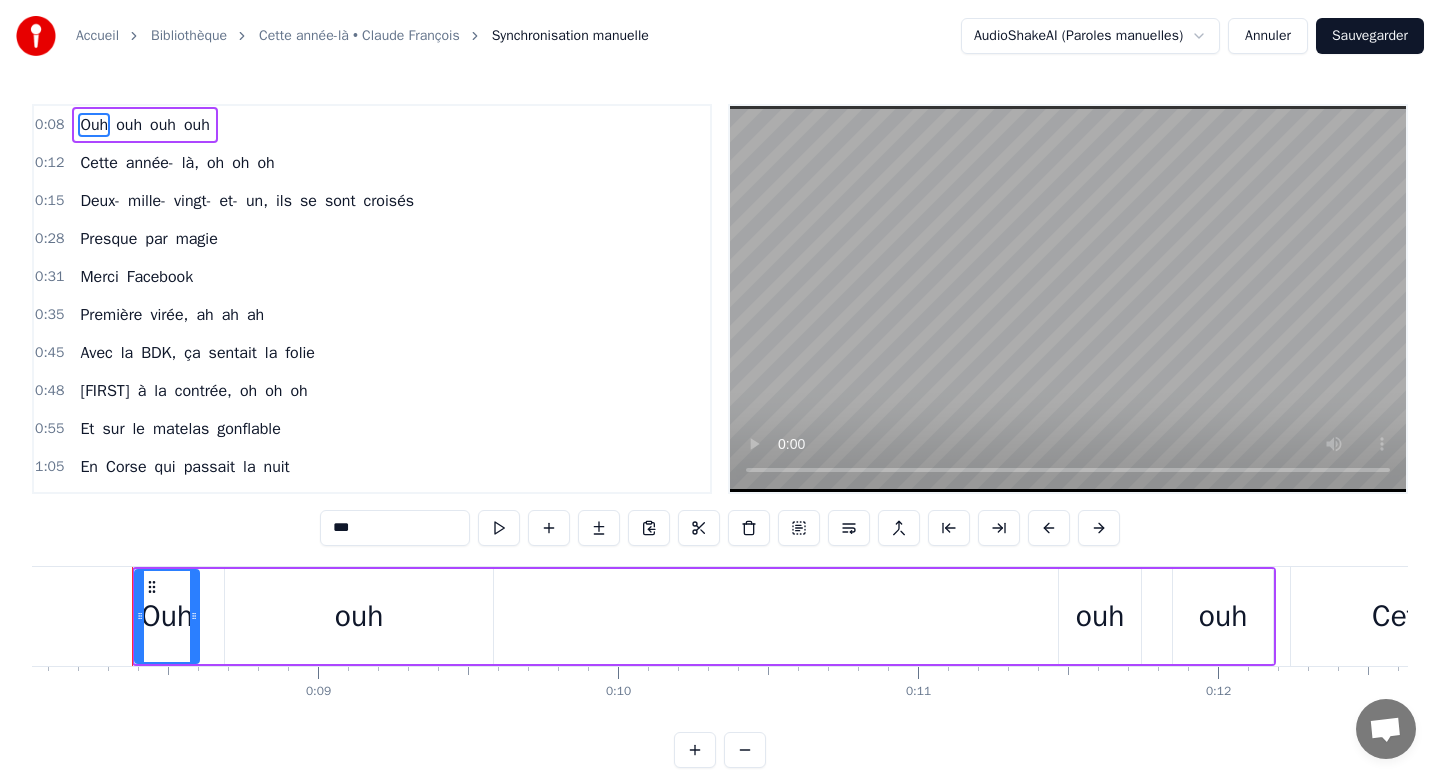 drag, startPoint x: 103, startPoint y: 106, endPoint x: 97, endPoint y: 162, distance: 56.32051 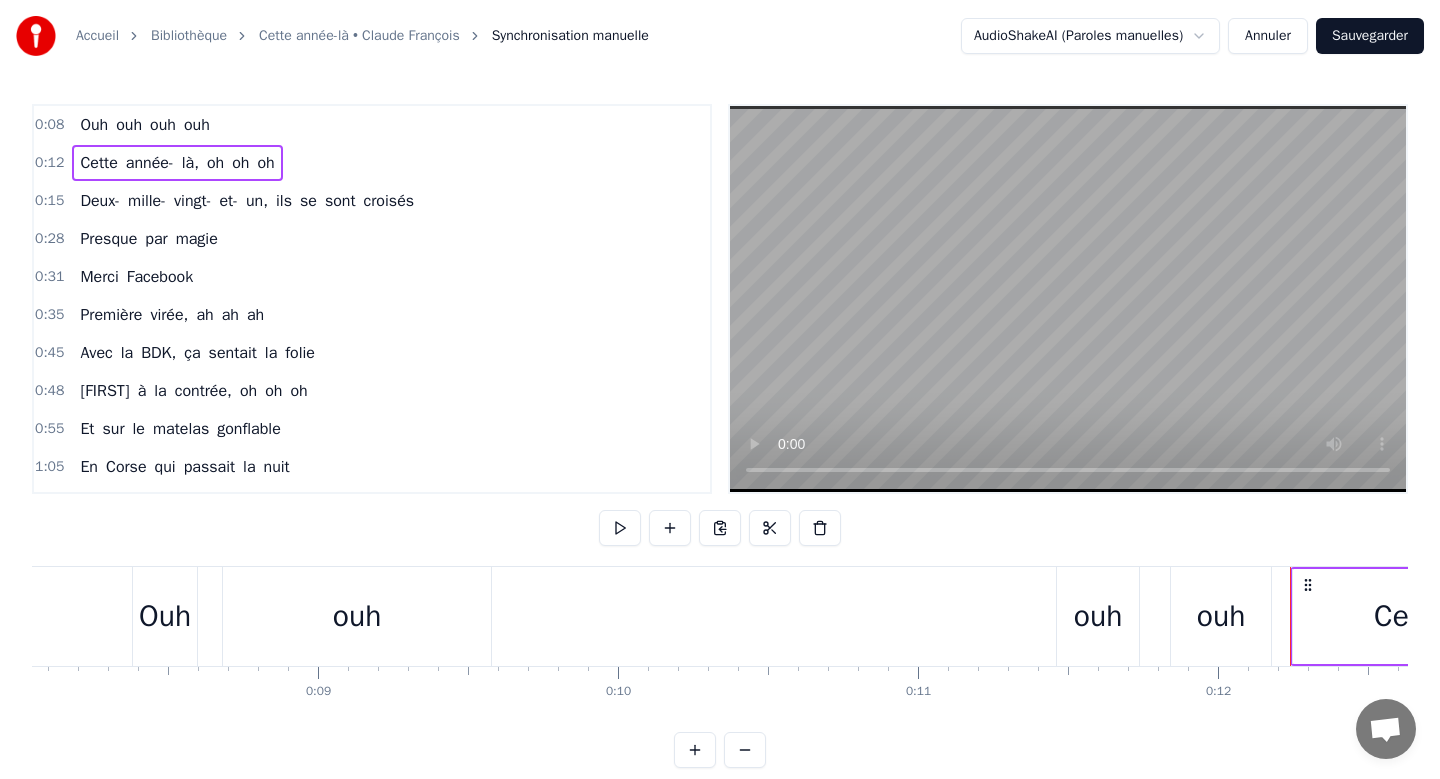 drag, startPoint x: 1294, startPoint y: 586, endPoint x: 1159, endPoint y: 600, distance: 135.72398 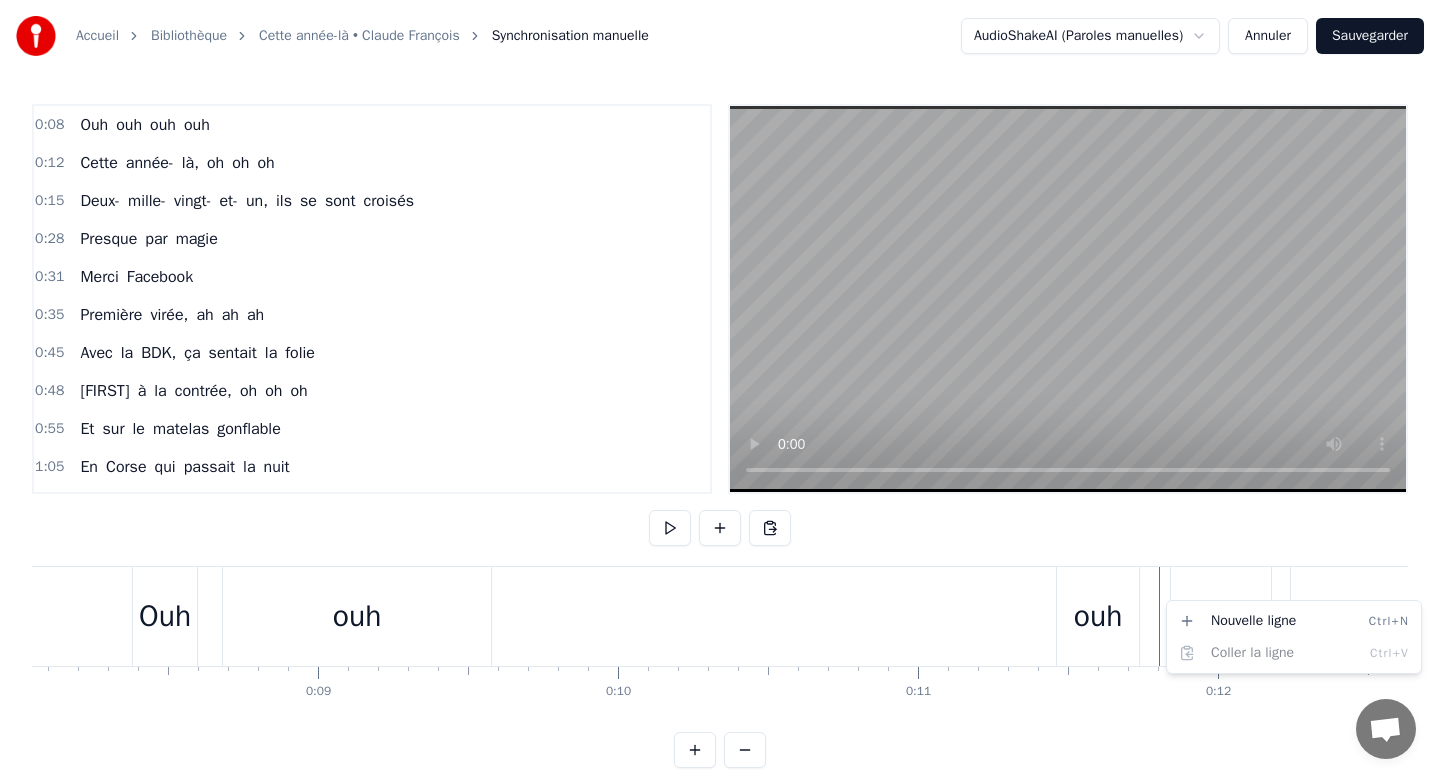 drag, startPoint x: 1164, startPoint y: 600, endPoint x: 1204, endPoint y: 599, distance: 40.012497 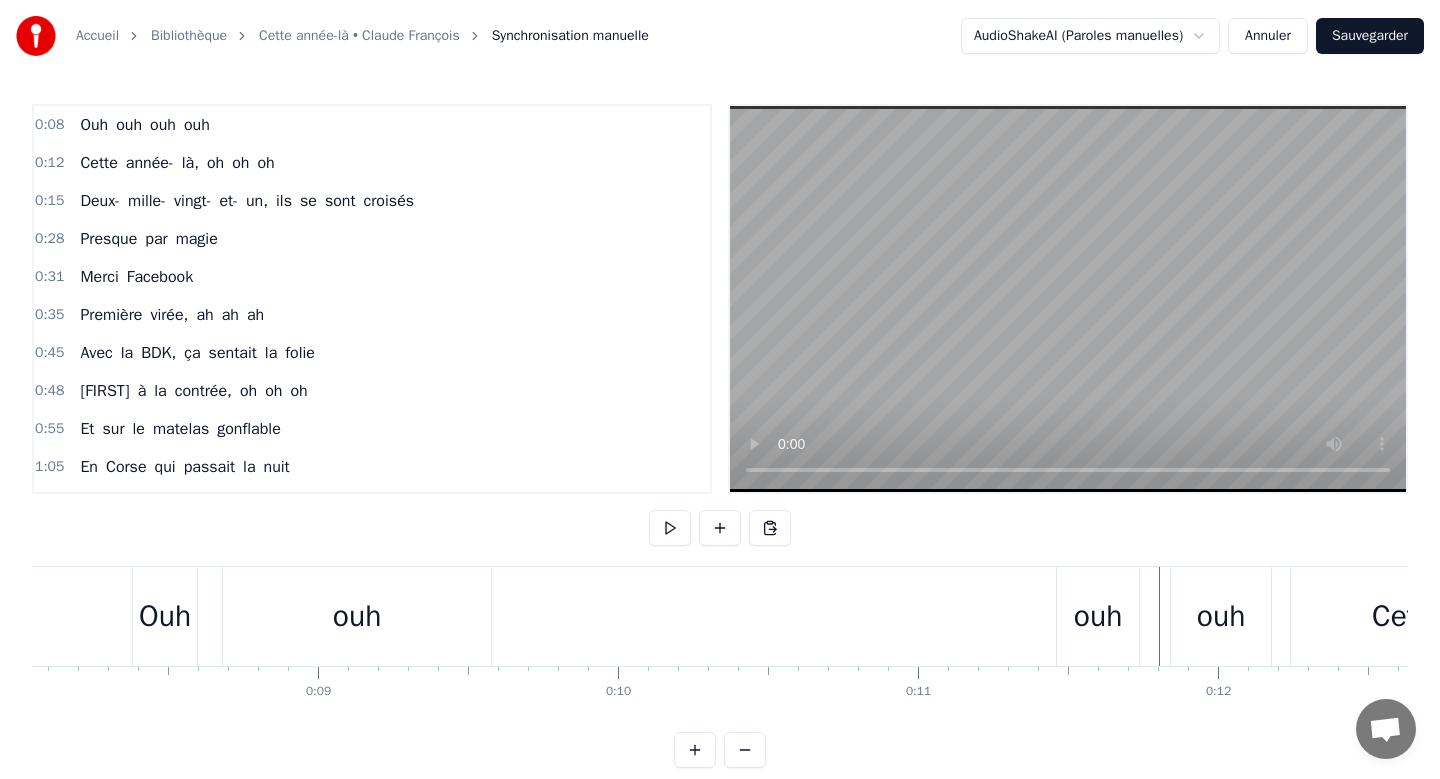 drag, startPoint x: 1157, startPoint y: 599, endPoint x: 977, endPoint y: 604, distance: 180.06943 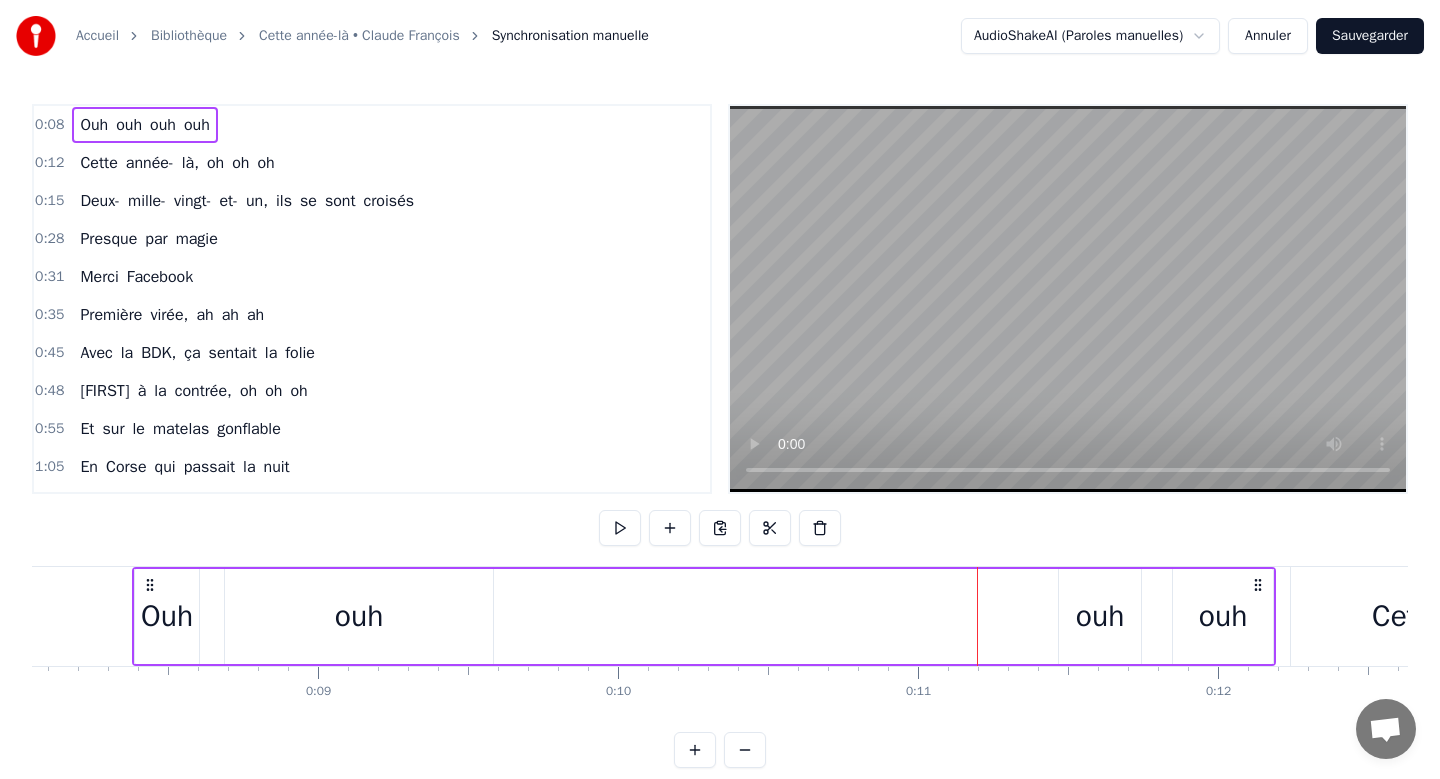 click at bounding box center (977, 616) 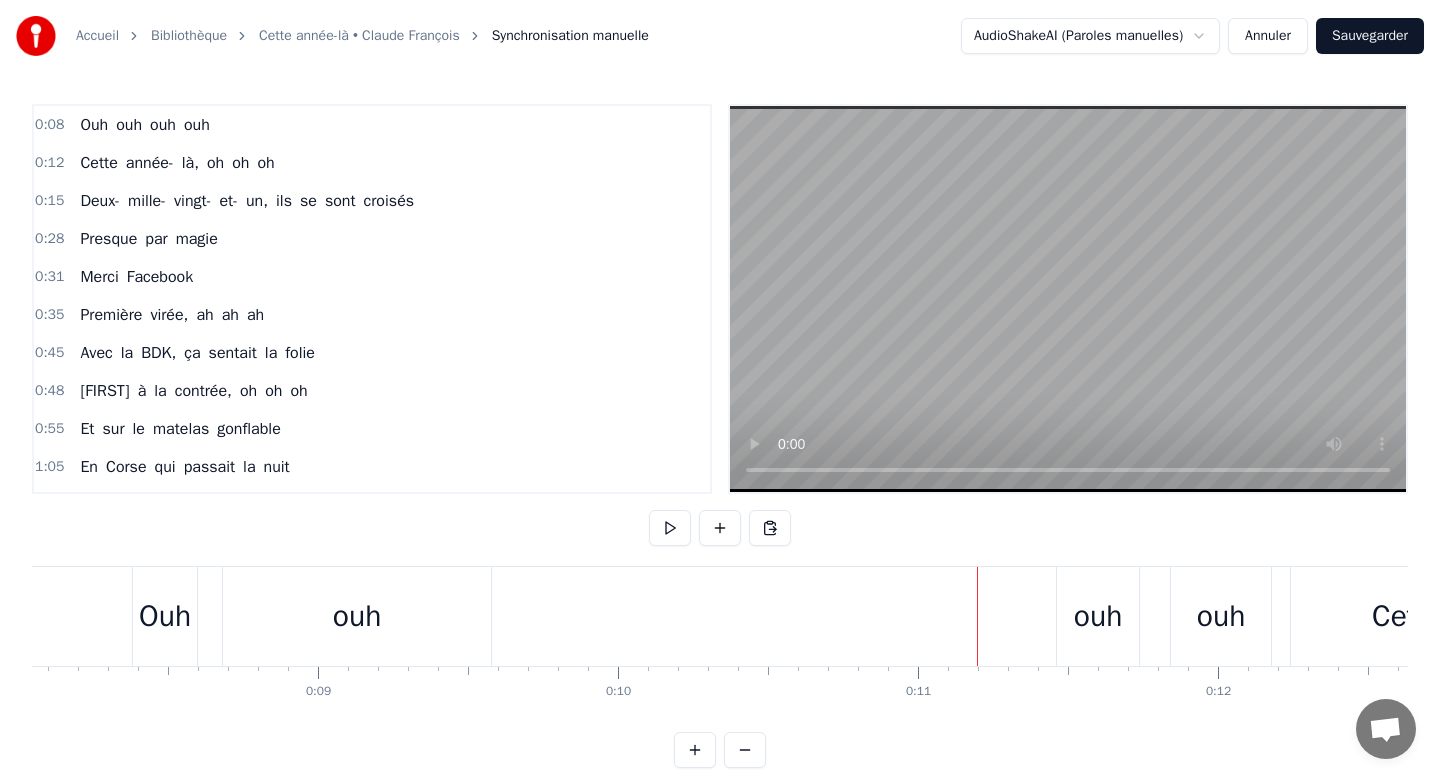 click at bounding box center [977, 616] 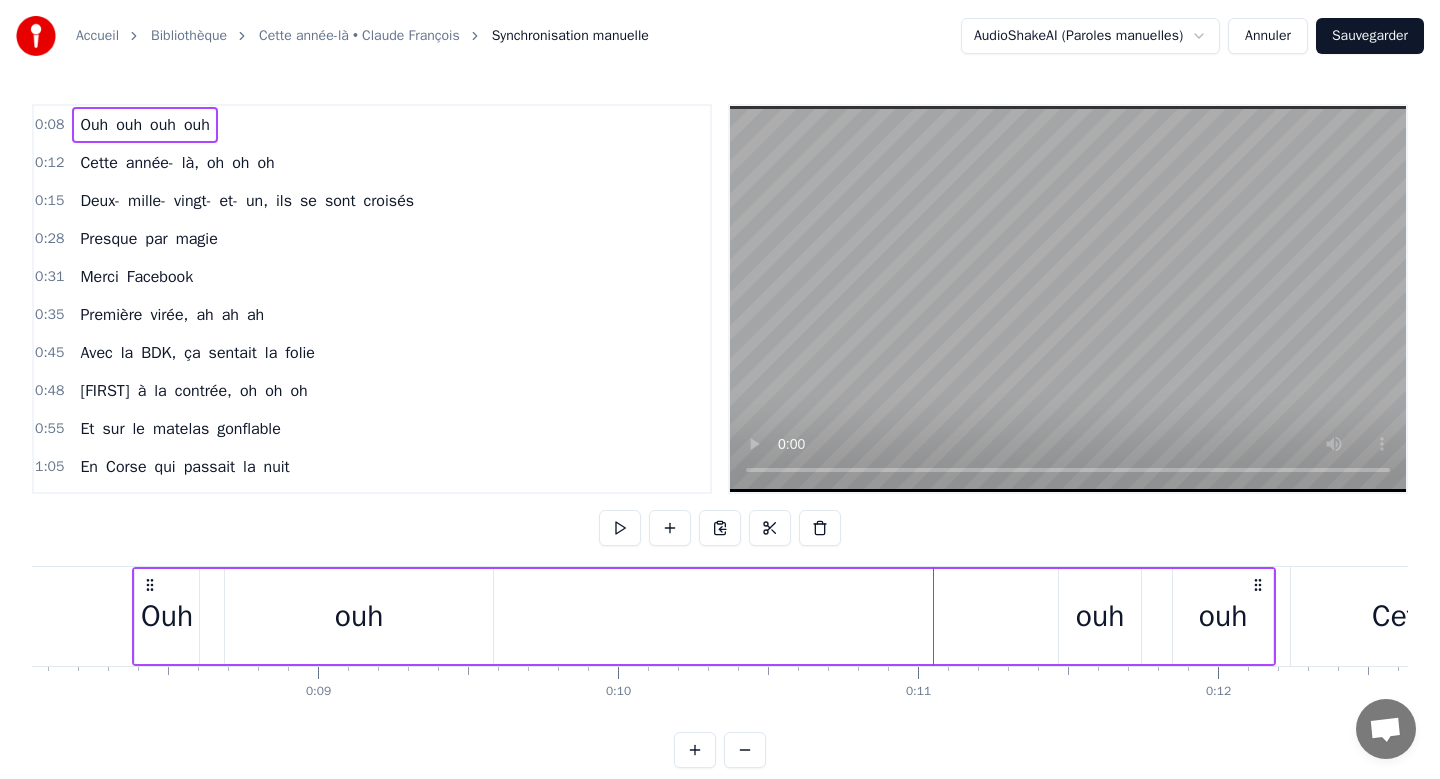 click on "Accueil Bibliothèque Cette année-là • Claude François Synchronisation manuelle AudioShakeAI (Paroles manuelles) Annuler Sauvegarder 0:08 Ouh ouh ouh ouh 0:12 Cette année- là, oh oh oh 0:15 Deux- mille- vingt- et- un, ils se sont croisés 0:28 Presque par magie 0:31 Merci Facebook 0:35 Première virée, ah ah ah 0:45 Avec la BDK, ça sentait la folie 0:48 Pauline à la contrée, oh oh oh 0:55 Et sur le matelas gonflable 1:05 En Corse qui passait la nuit 1:13 À se dégonfler 1:25 Bretagne, Londres, la pluie 1:31 Et Harry Potter 1:35 Corse, Mexique et d’autres voyages encore 1:44 Forcalquier encore, encore, ah ah ah 2:00 Saint- Cyr puis Marseille 2:01 Toujours partants pour de nouvelles merveilles 2:13 Et puis à Rome 2:15 Alexis joue les grands seigneurs 2:28 À genoux après avoir bien réfléchi 2:32 Pauline a dit oui 2:34 Et voilà pourquoi 2:52 On est tous réunis ce soir Noémie Peres Ouh ouh ouh ouh Cette année- là, oh oh oh Deux- mille- vingt- et- un, ils se sont croisés Presque par magie a" at bounding box center [720, 400] 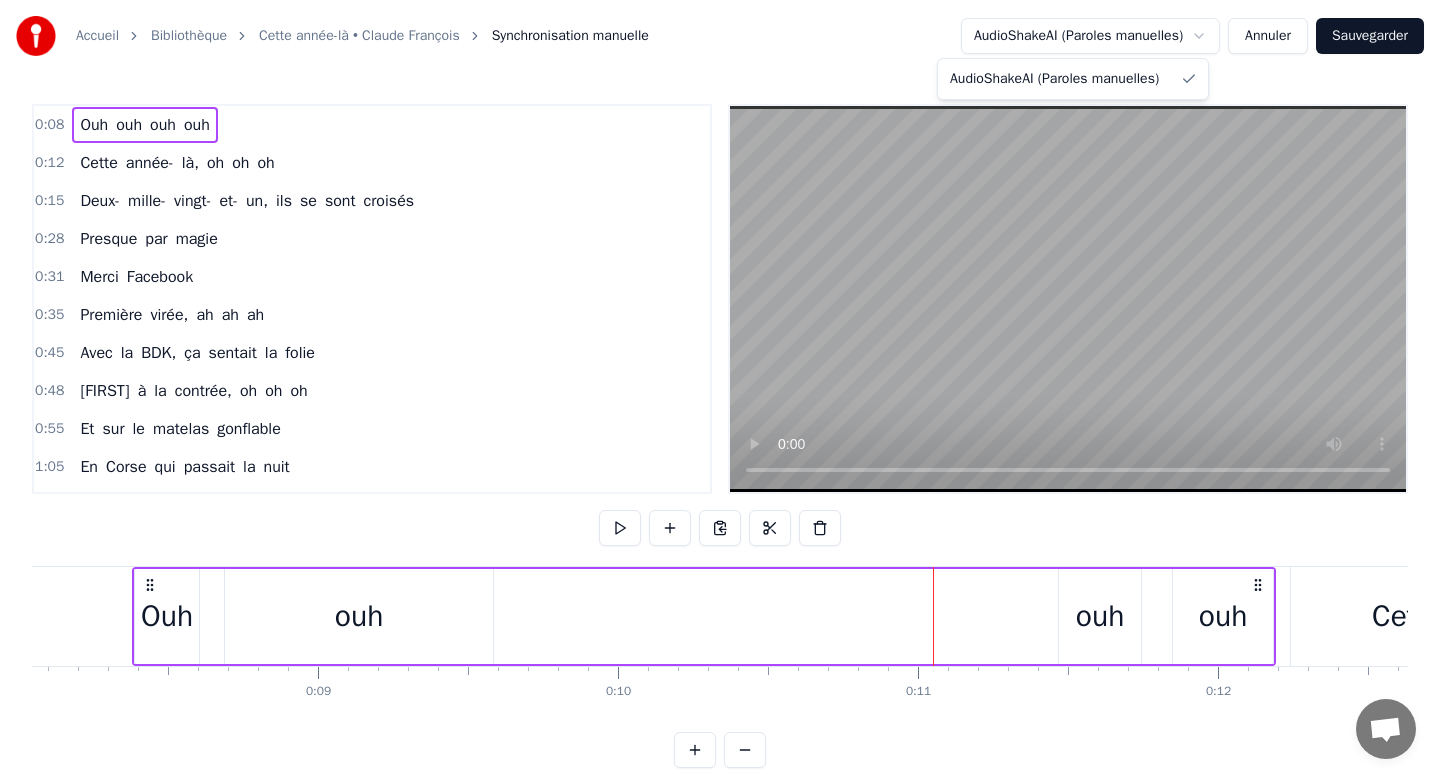 click on "Accueil Bibliothèque Cette année-là • Claude François Synchronisation manuelle AudioShakeAI (Paroles manuelles) Annuler Sauvegarder 0:08 Ouh ouh ouh ouh 0:12 Cette année- là, oh oh oh 0:15 Deux- mille- vingt- et- un, ils se sont croisés 0:28 Presque par magie 0:31 Merci Facebook 0:35 Première virée, ah ah ah 0:45 Avec la BDK, ça sentait la folie 0:48 Pauline à la contrée, oh oh oh 0:55 Et sur le matelas gonflable 1:05 En Corse qui passait la nuit 1:13 À se dégonfler 1:25 Bretagne, Londres, la pluie 1:31 Et Harry Potter 1:35 Corse, Mexique et d’autres voyages encore 1:44 Forcalquier encore, encore, ah ah ah 2:00 Saint- Cyr puis Marseille 2:01 Toujours partants pour de nouvelles merveilles 2:13 Et puis à Rome 2:15 Alexis joue les grands seigneurs 2:28 À genoux après avoir bien réfléchi 2:32 Pauline a dit oui 2:34 Et voilà pourquoi 2:52 On est tous réunis ce soir Noémie Peres Ouh ouh ouh ouh Cette année- là, oh oh oh Deux- mille- vingt- et- un, ils se sont croisés Presque par magie a" at bounding box center [720, 400] 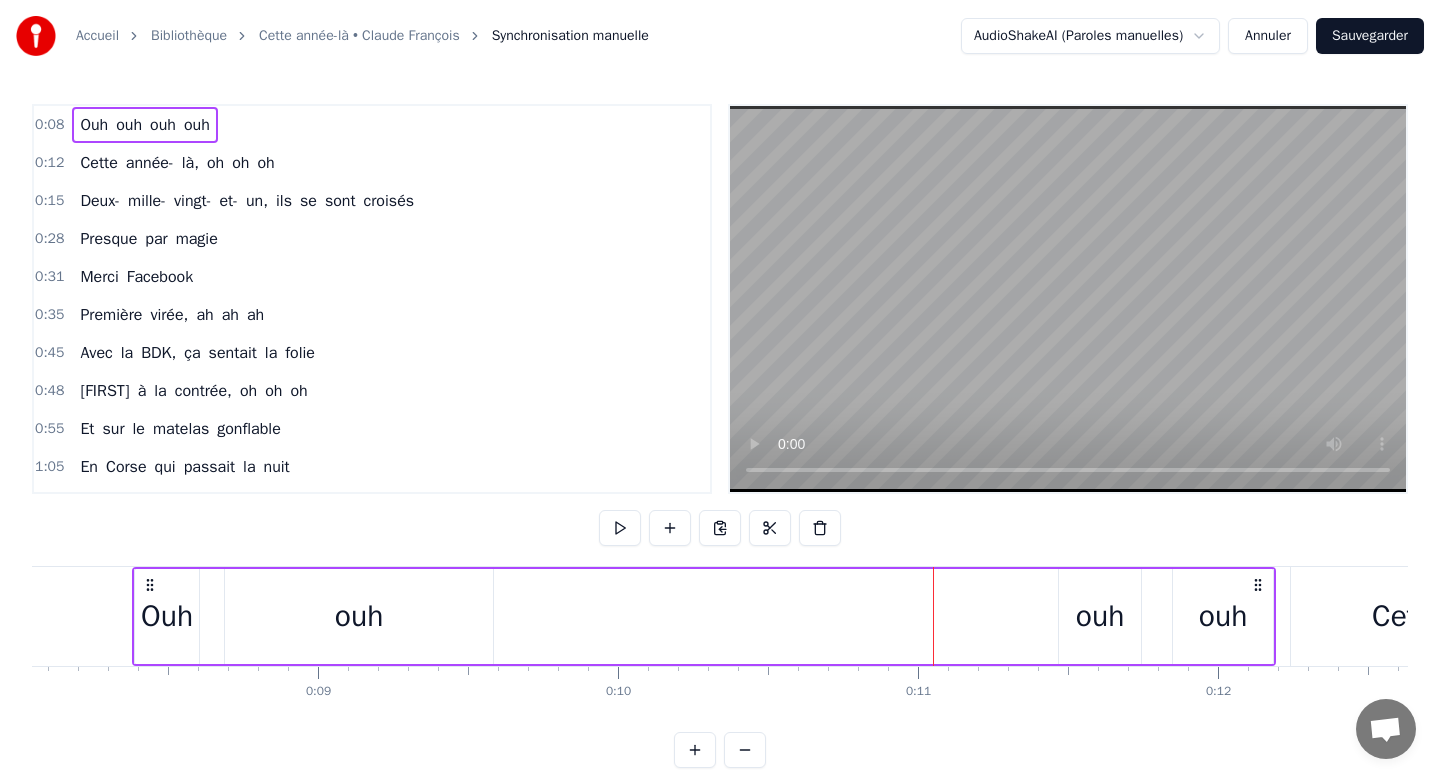 click on "Annuler" at bounding box center (1268, 36) 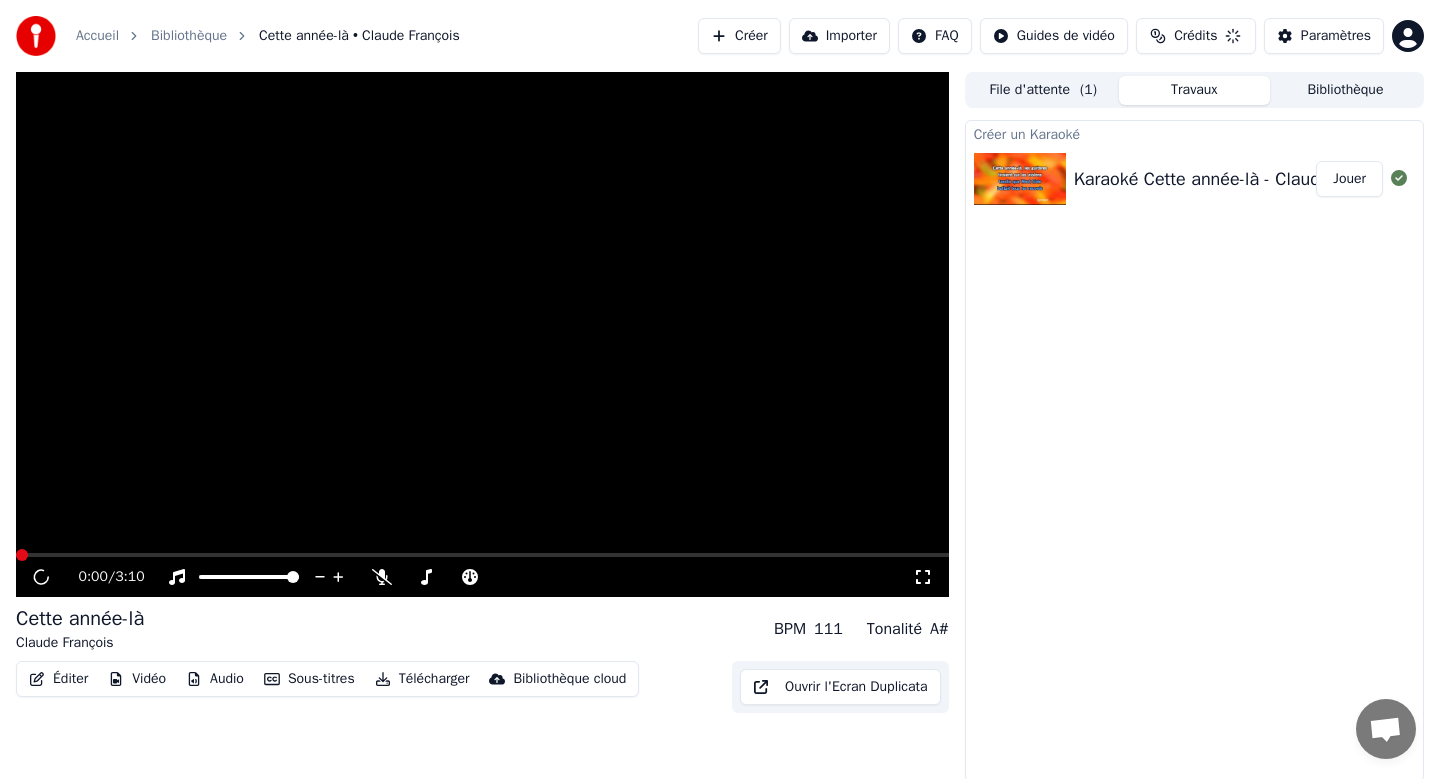 scroll, scrollTop: 3, scrollLeft: 0, axis: vertical 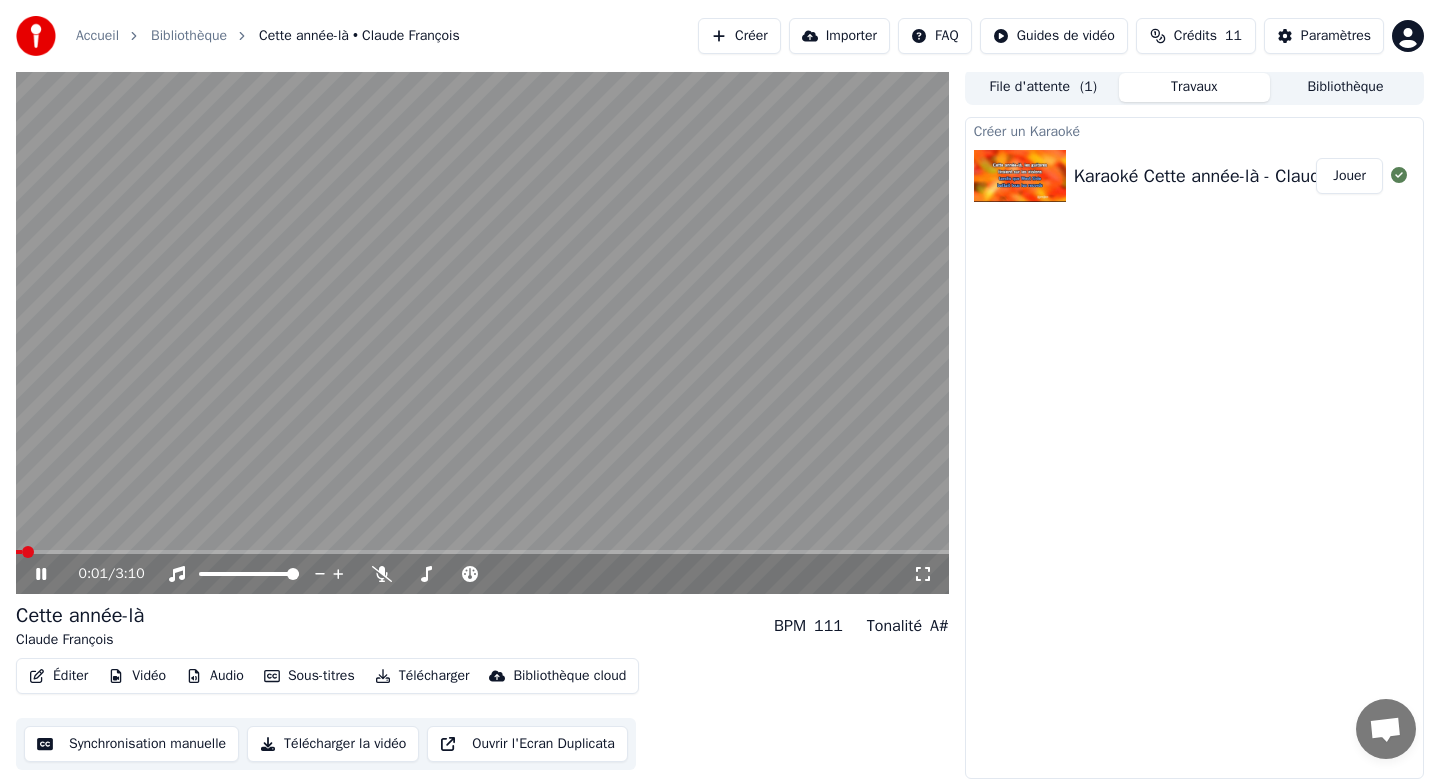click on "Synchronisation manuelle" at bounding box center (131, 744) 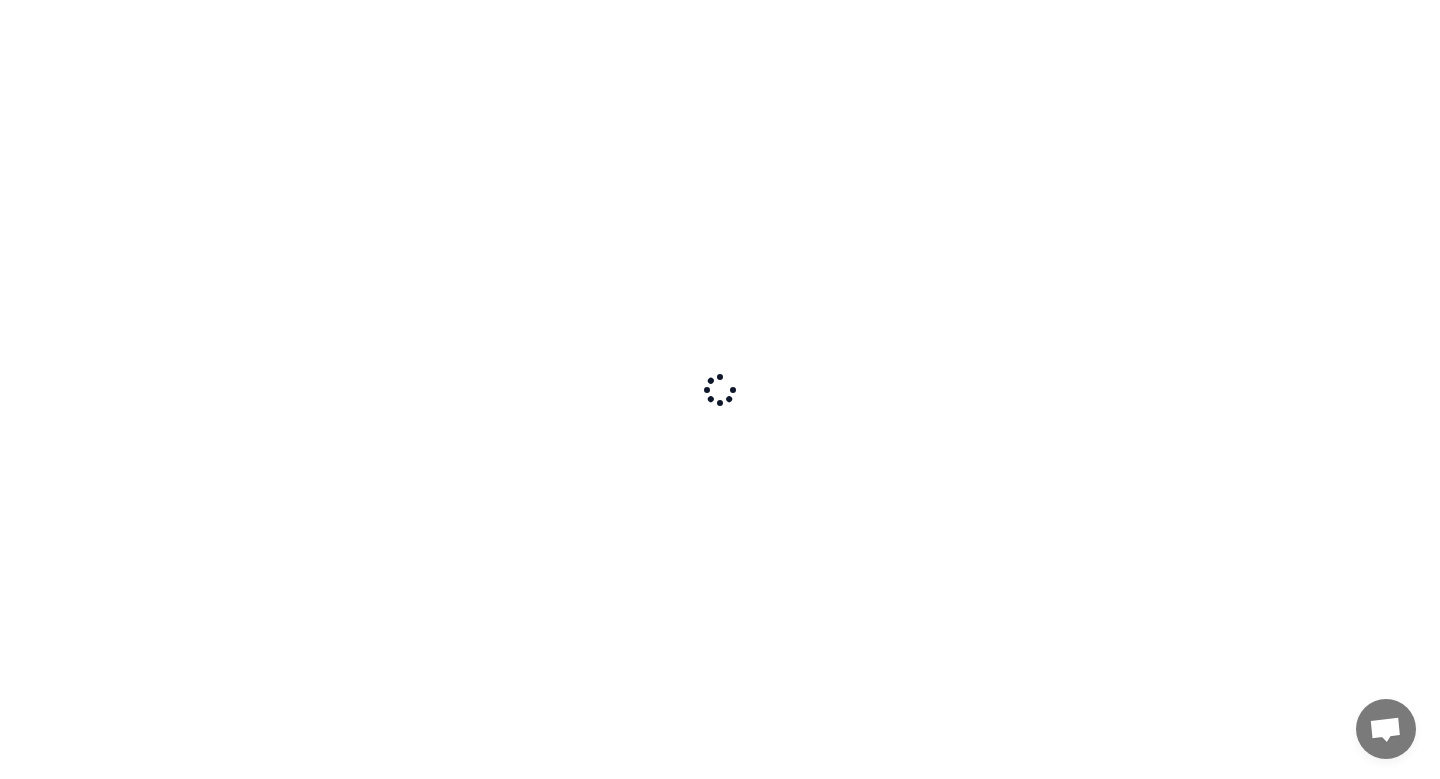 scroll, scrollTop: 0, scrollLeft: 0, axis: both 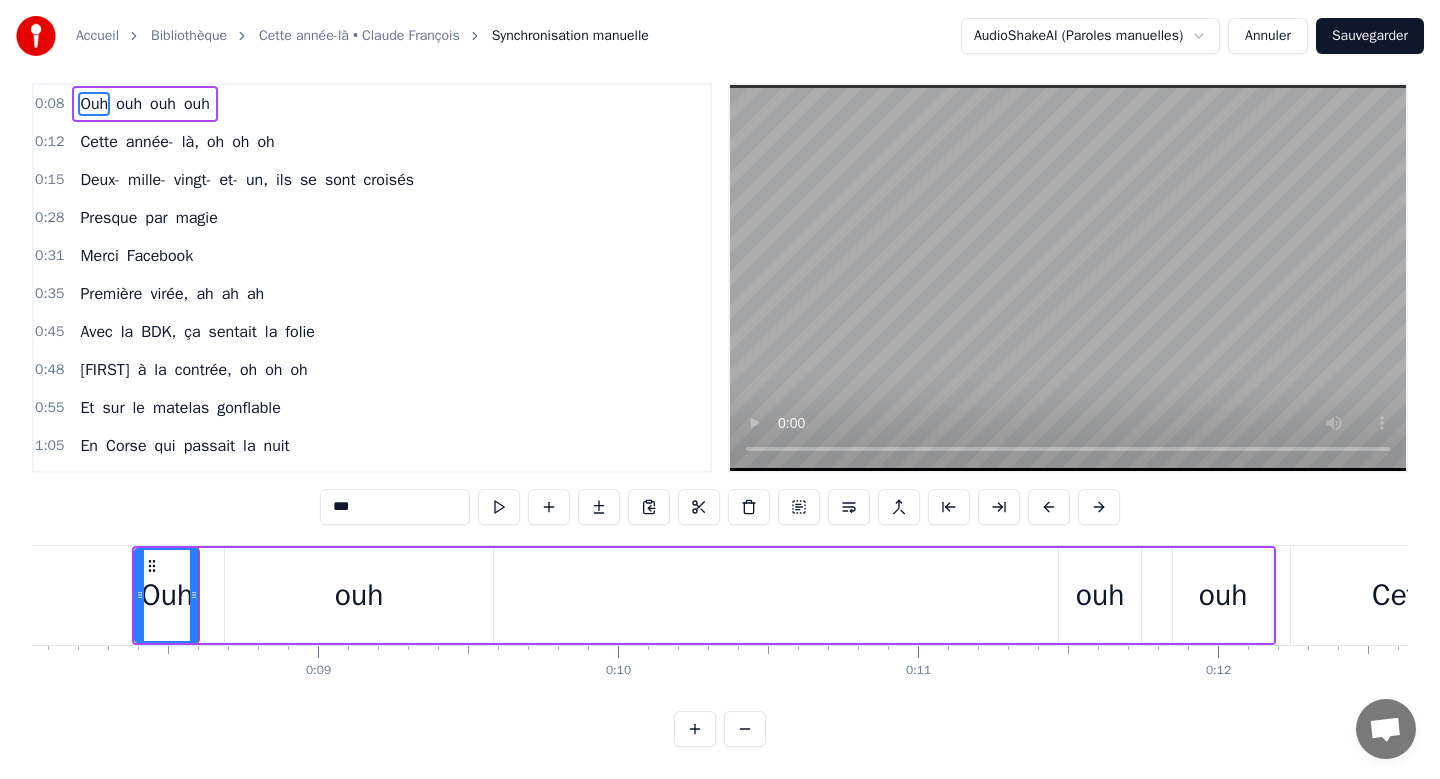 click on "0:08 Ouh ouh ouh ouh" at bounding box center (372, 104) 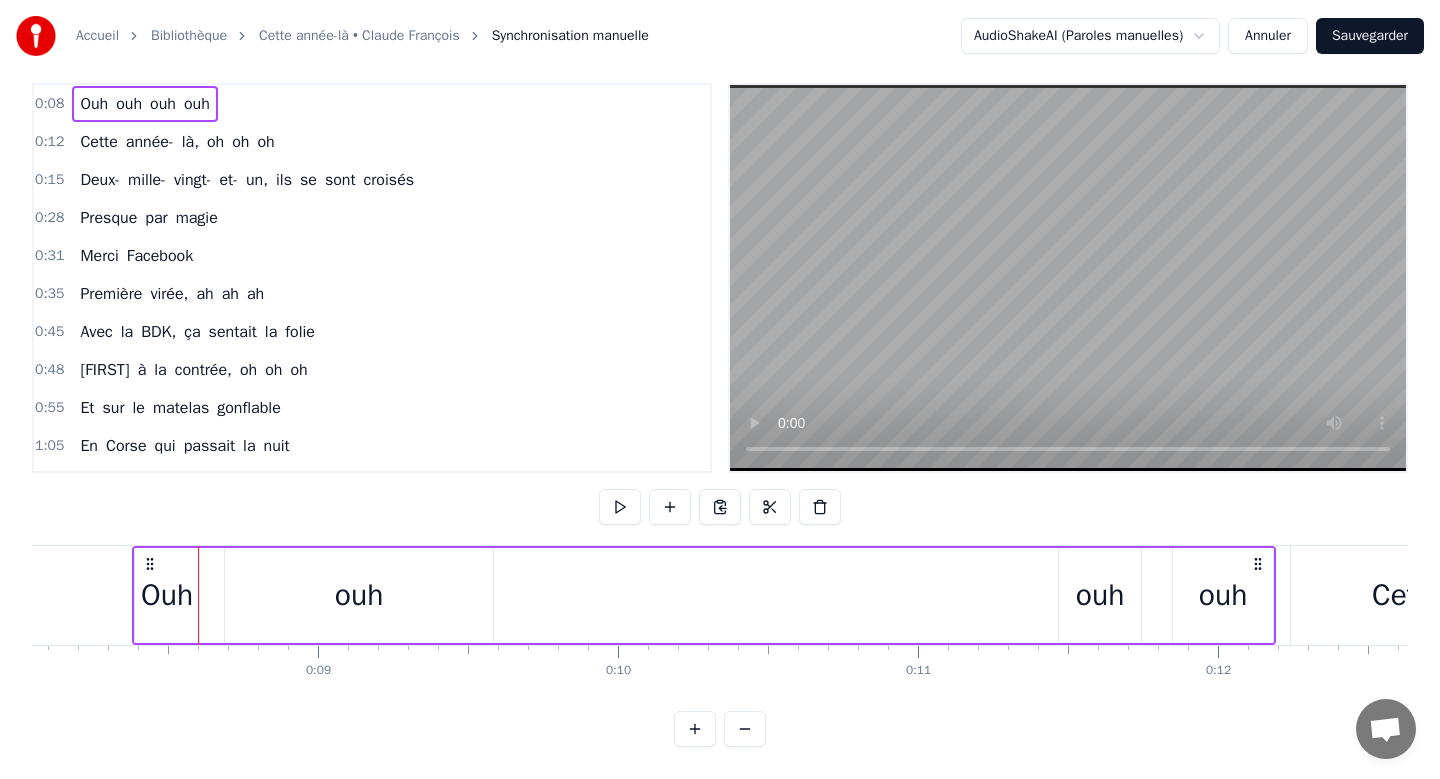 click on "0:08 Ouh ouh ouh ouh" at bounding box center [372, 104] 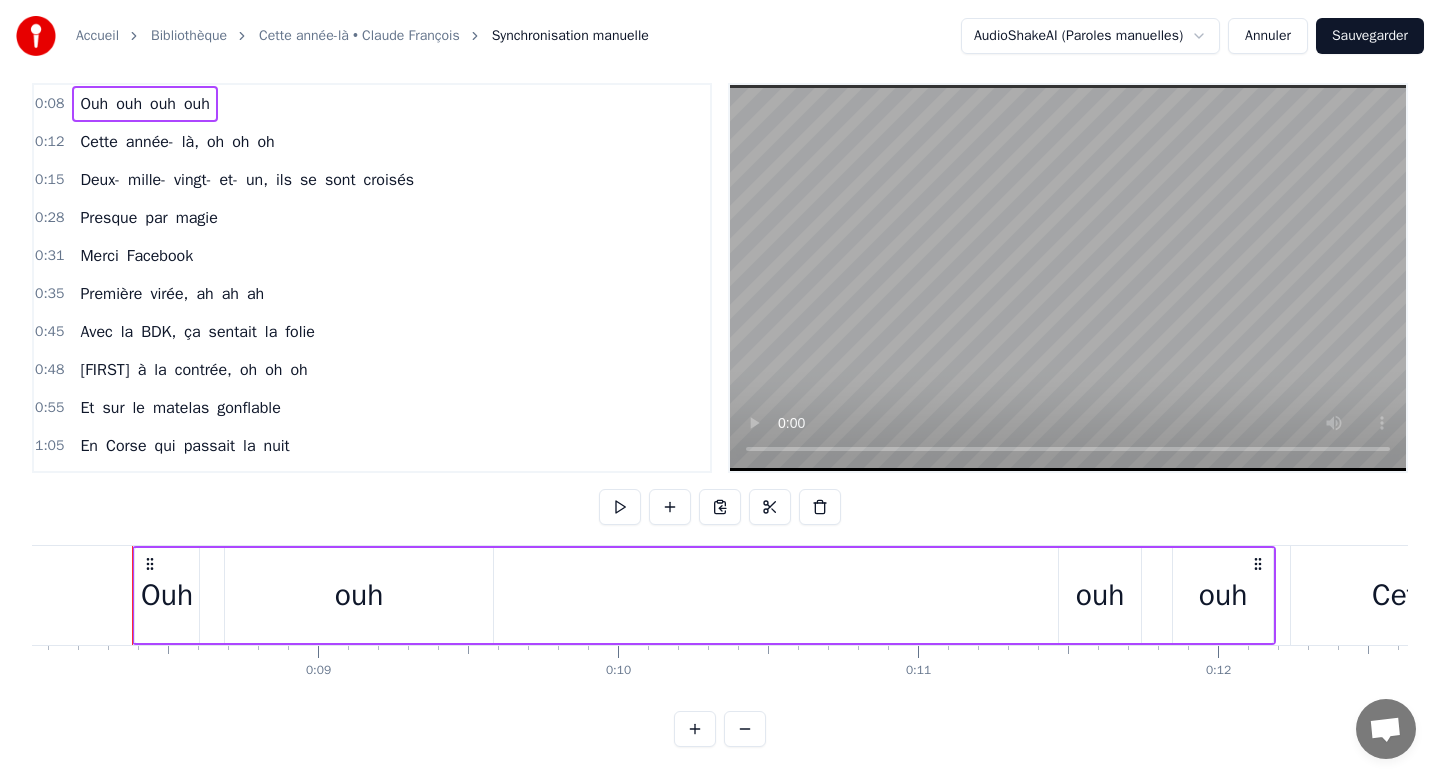 click on "ouh" at bounding box center (197, 104) 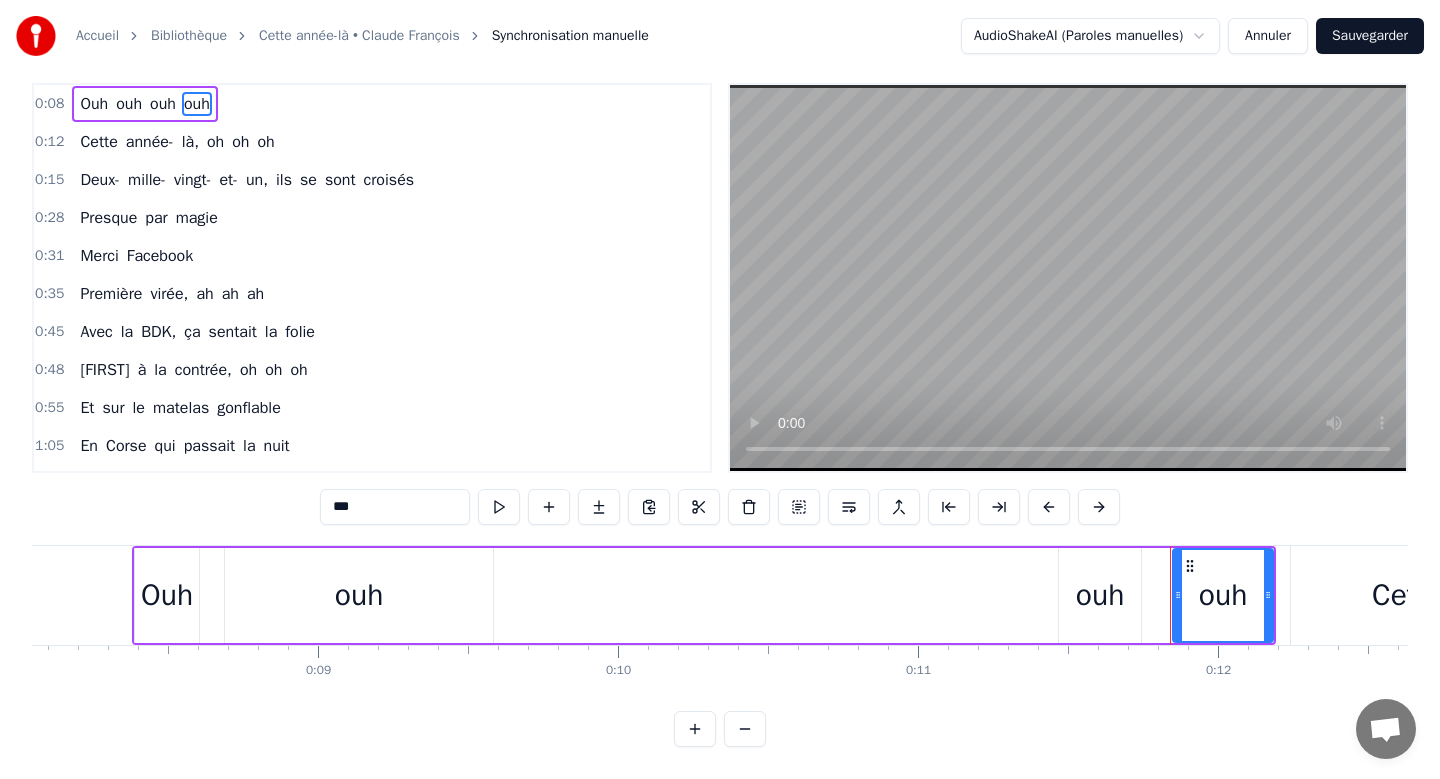 scroll, scrollTop: 0, scrollLeft: 0, axis: both 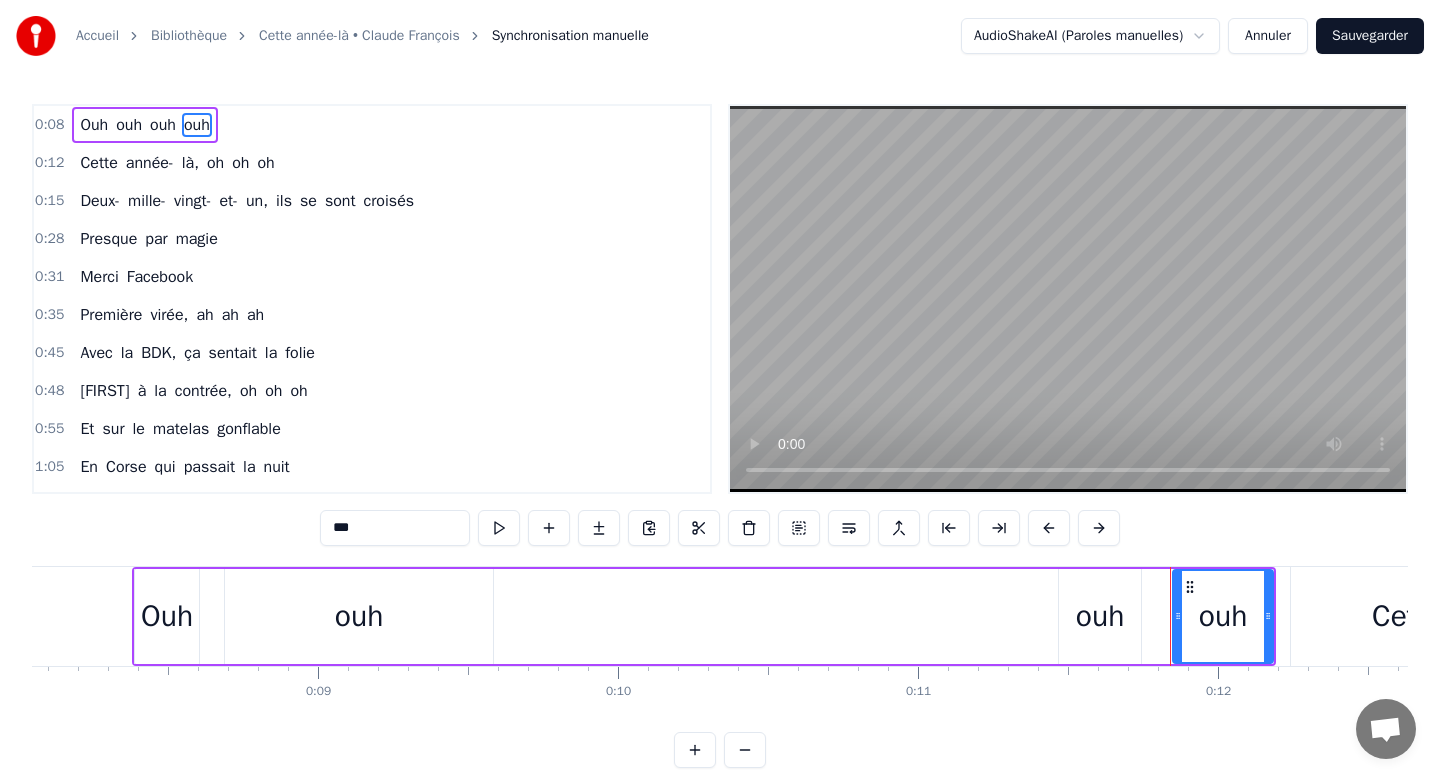 drag, startPoint x: 199, startPoint y: 129, endPoint x: 145, endPoint y: 135, distance: 54.33231 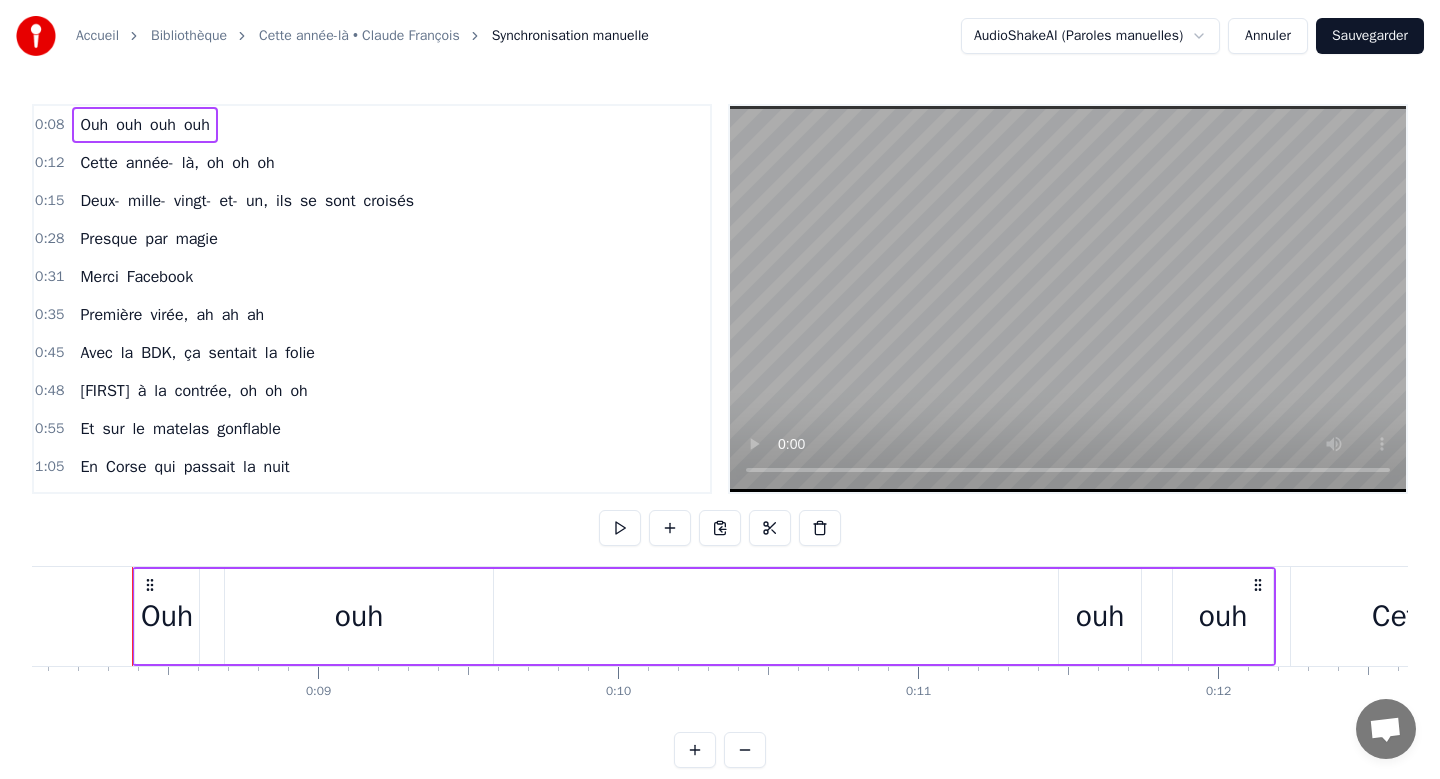 click on "ouh" at bounding box center (129, 125) 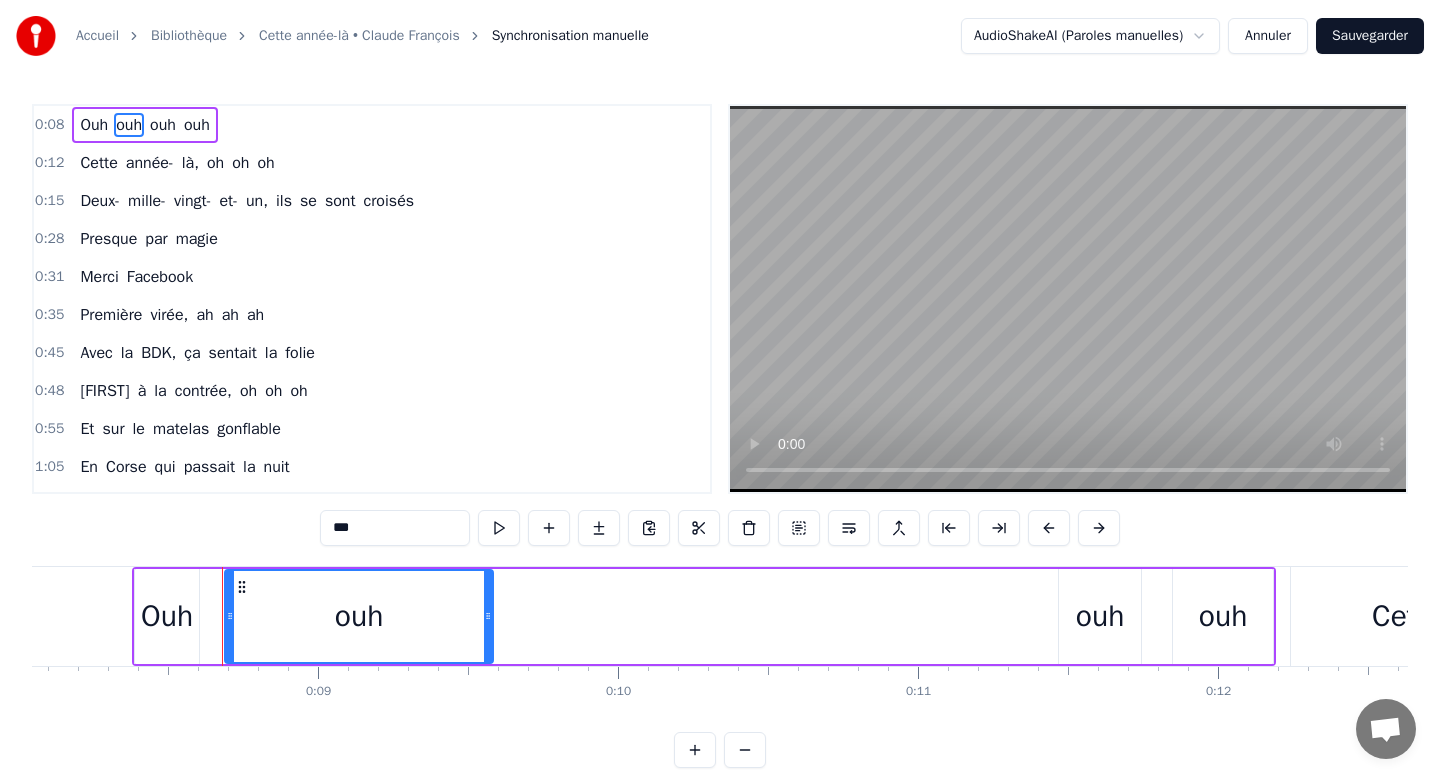 click on "Ouh ouh ouh ouh" at bounding box center [144, 125] 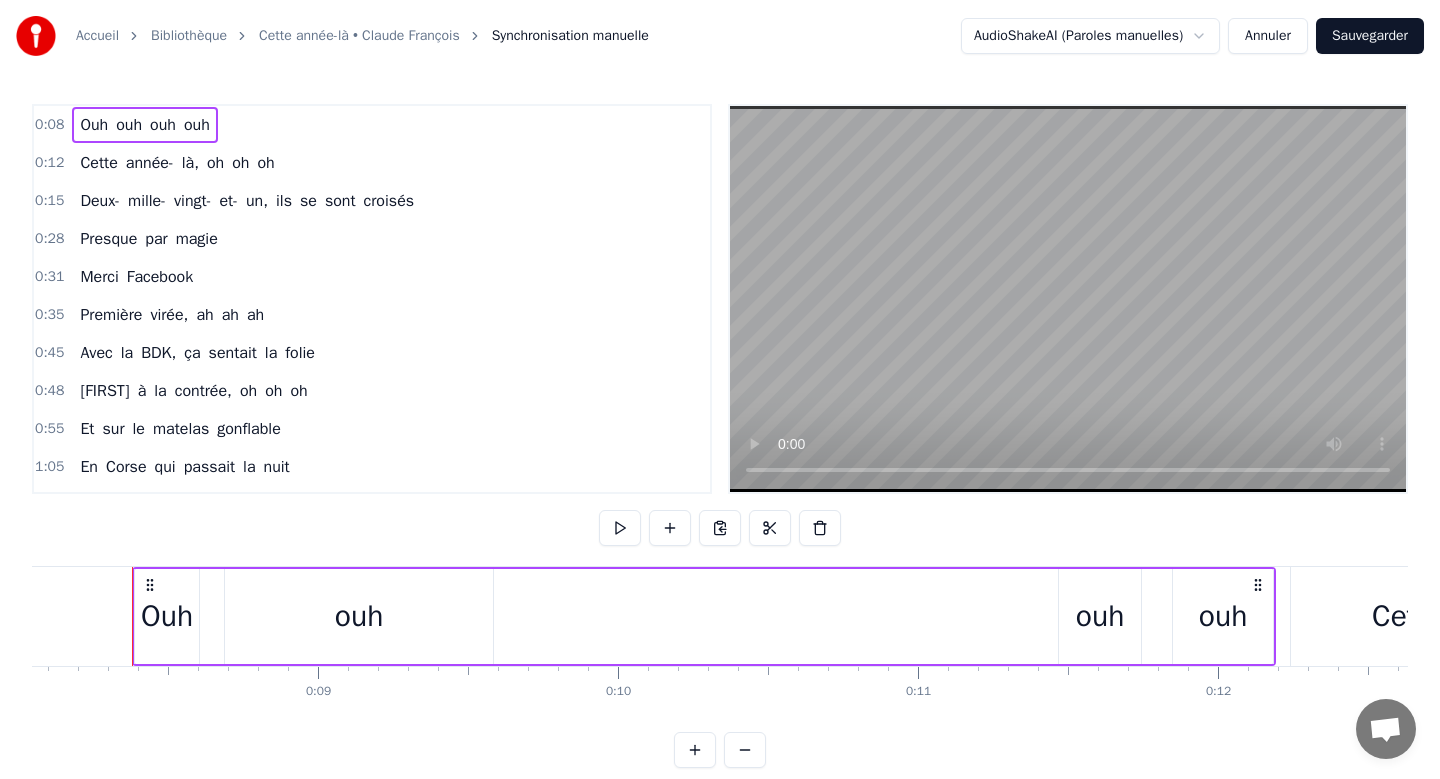 click on "Ouh" at bounding box center (94, 125) 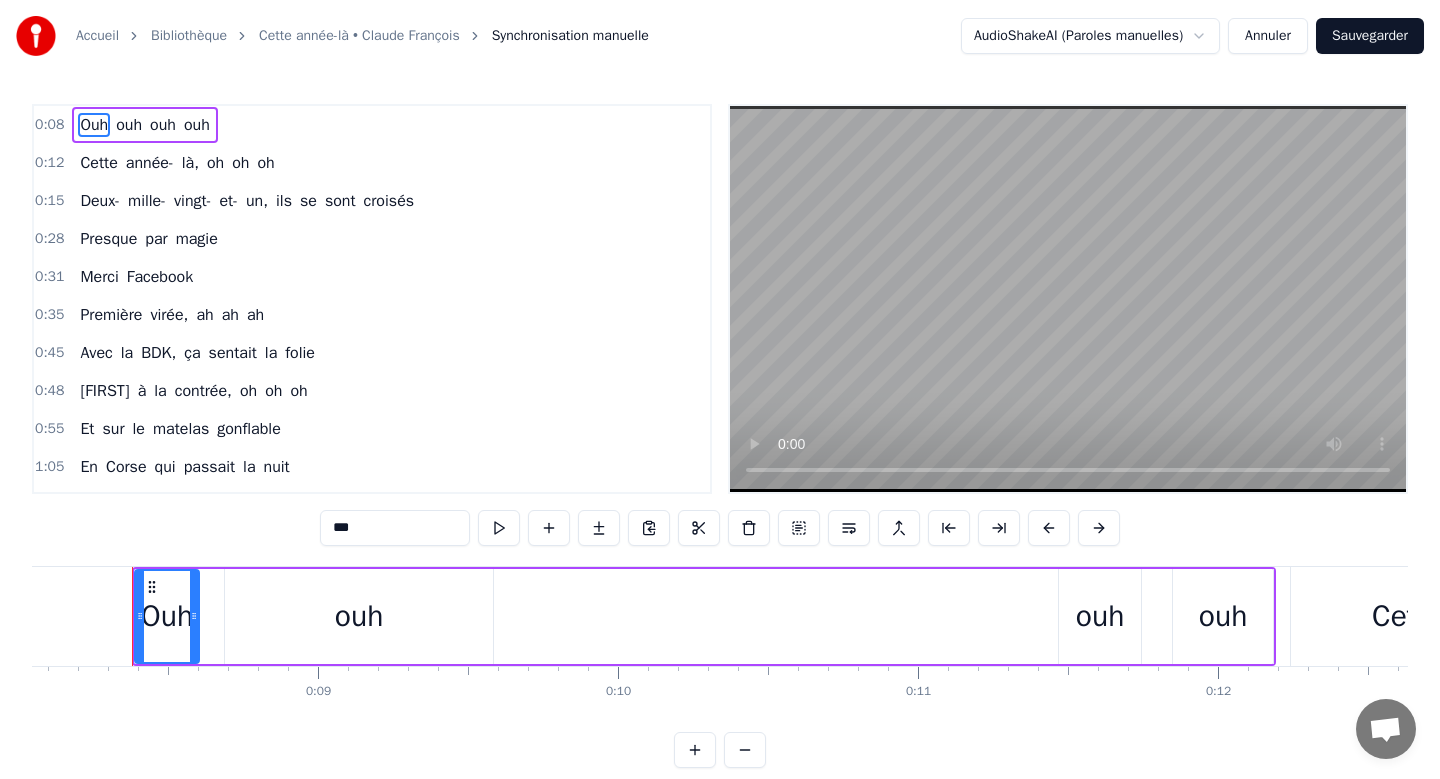 click at bounding box center [1068, 299] 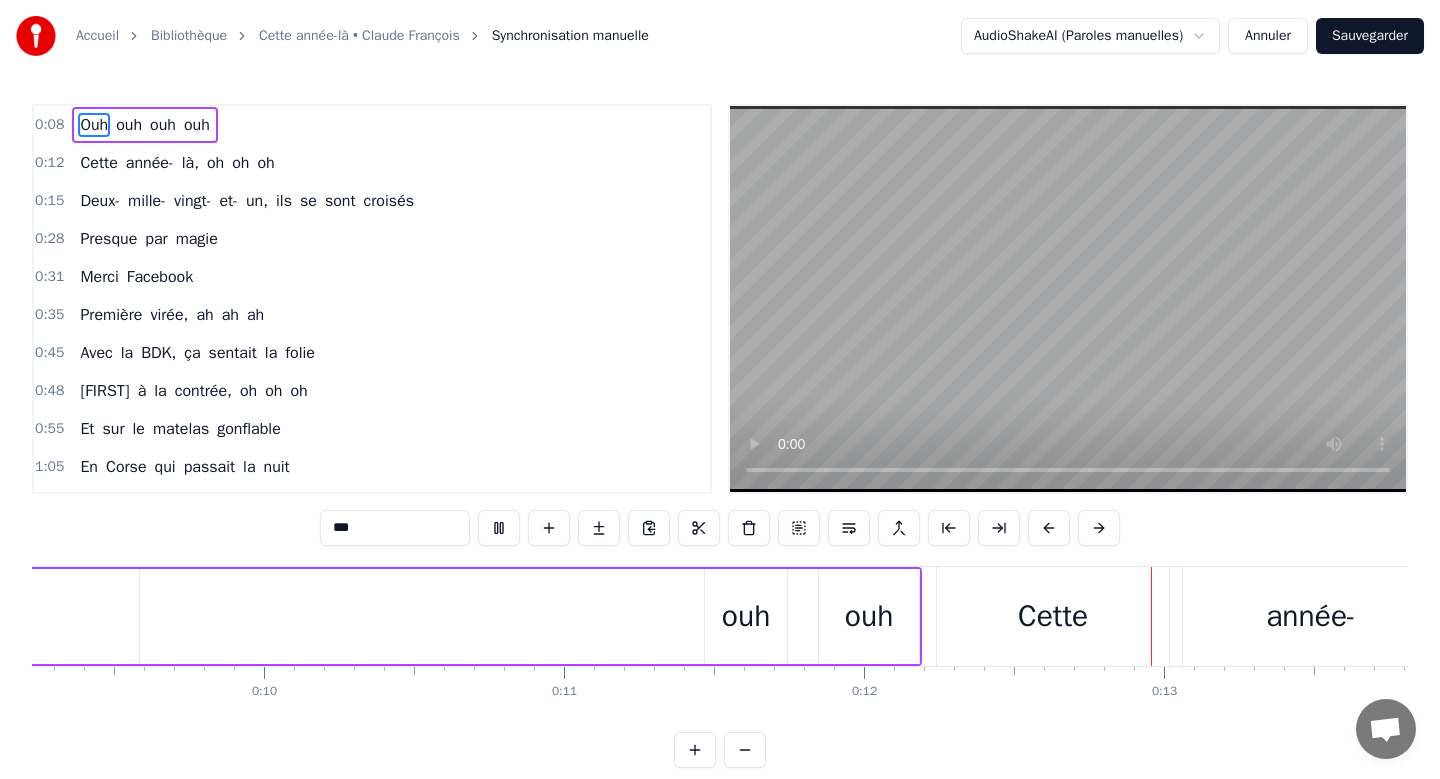drag, startPoint x: 1291, startPoint y: 622, endPoint x: 1258, endPoint y: 629, distance: 33.734257 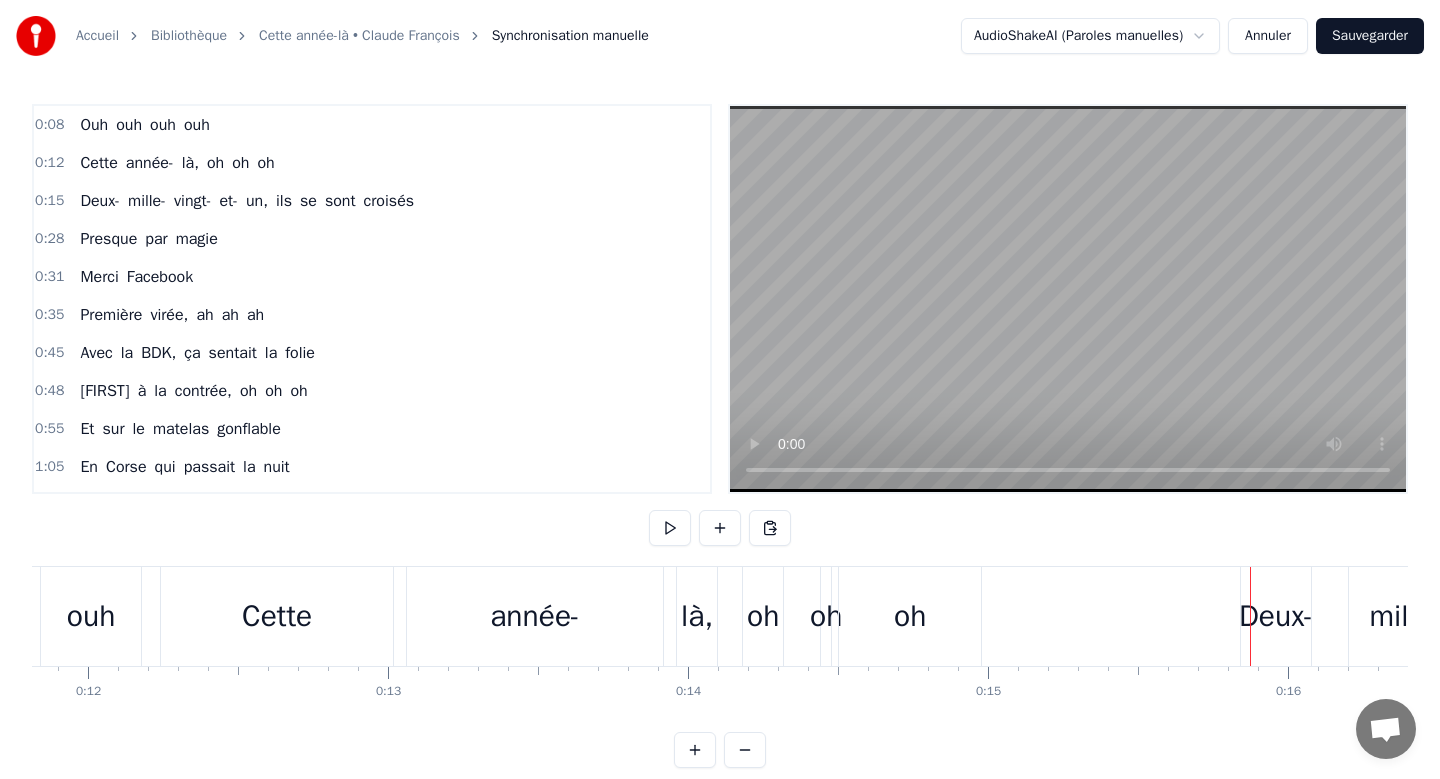 scroll, scrollTop: 0, scrollLeft: 3644, axis: horizontal 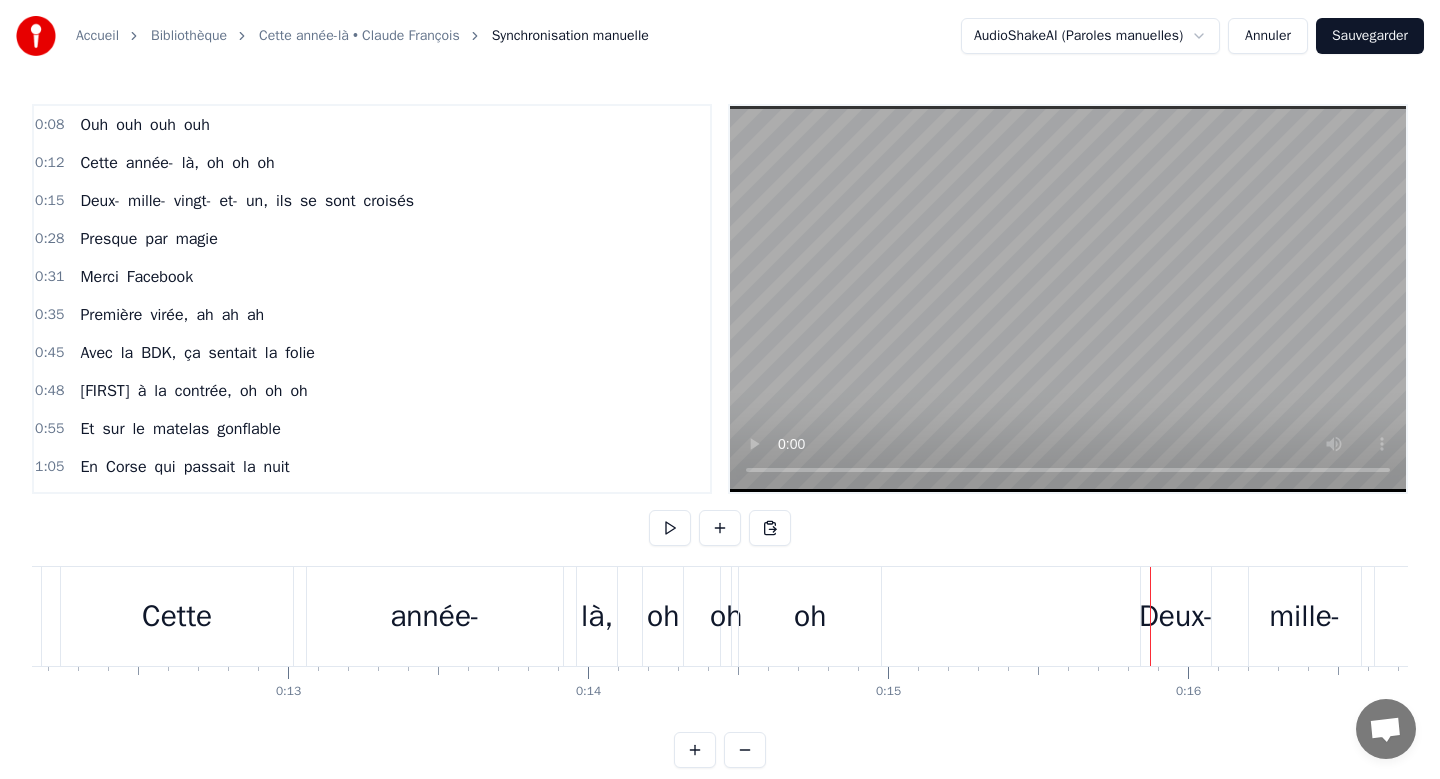 click on "Cette" at bounding box center (177, 616) 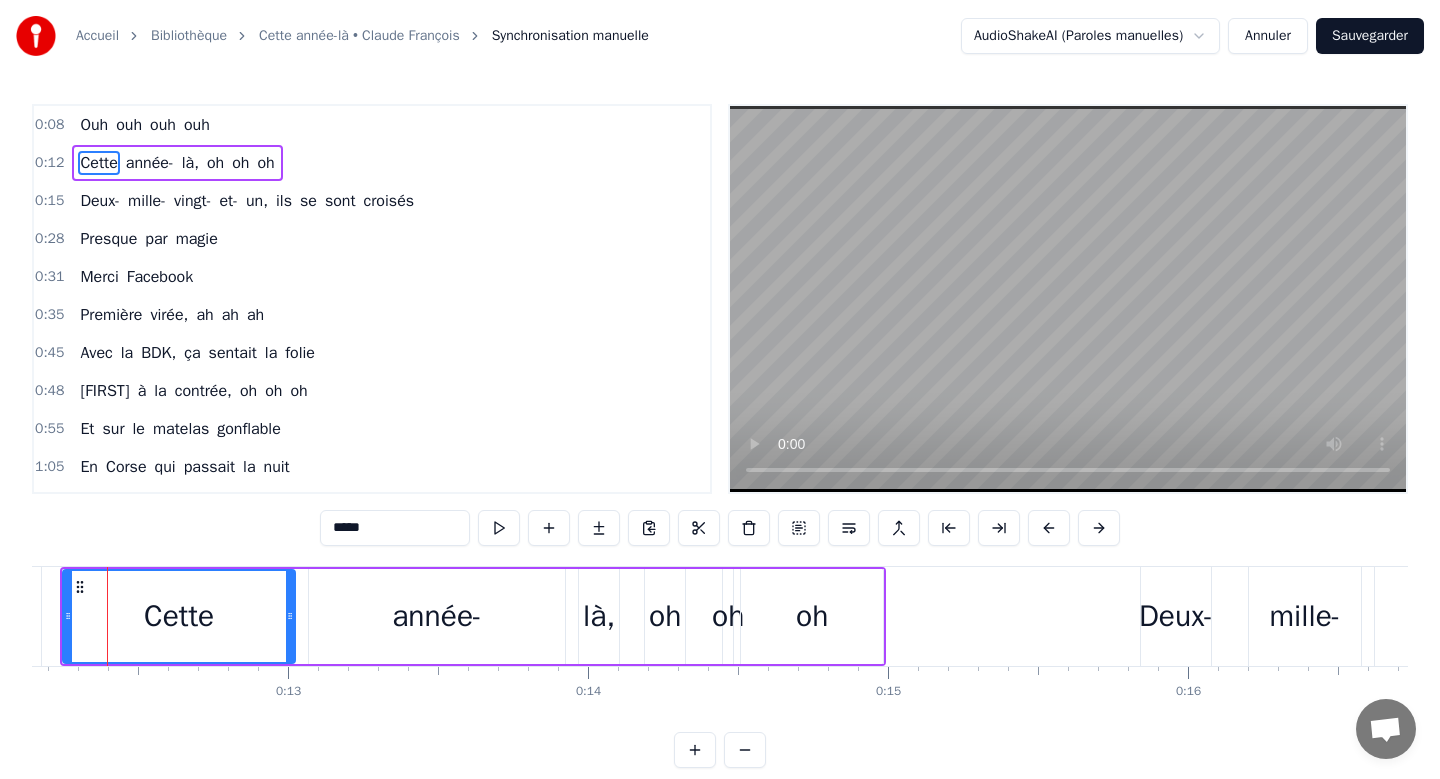 scroll, scrollTop: 0, scrollLeft: 3619, axis: horizontal 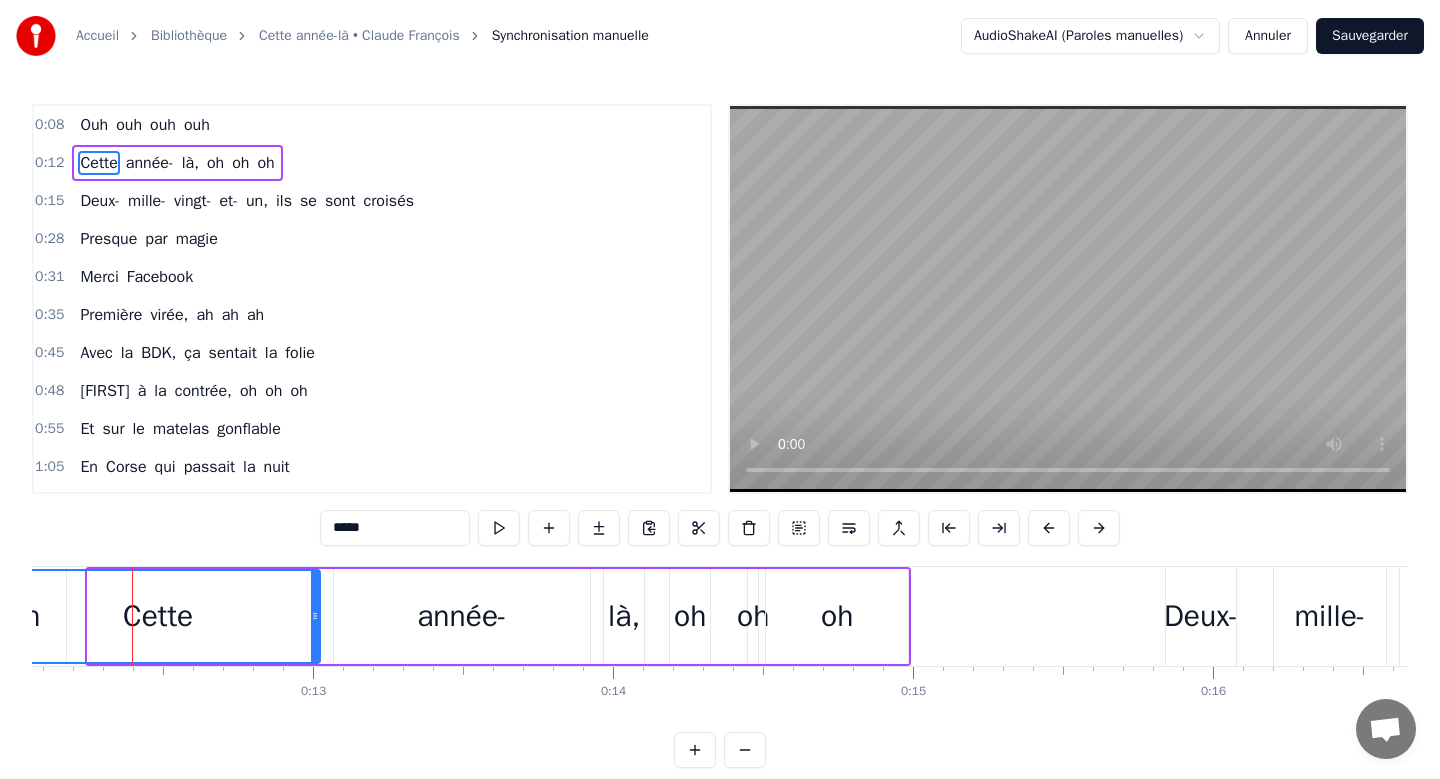 drag, startPoint x: 92, startPoint y: 617, endPoint x: 0, endPoint y: 627, distance: 92.541885 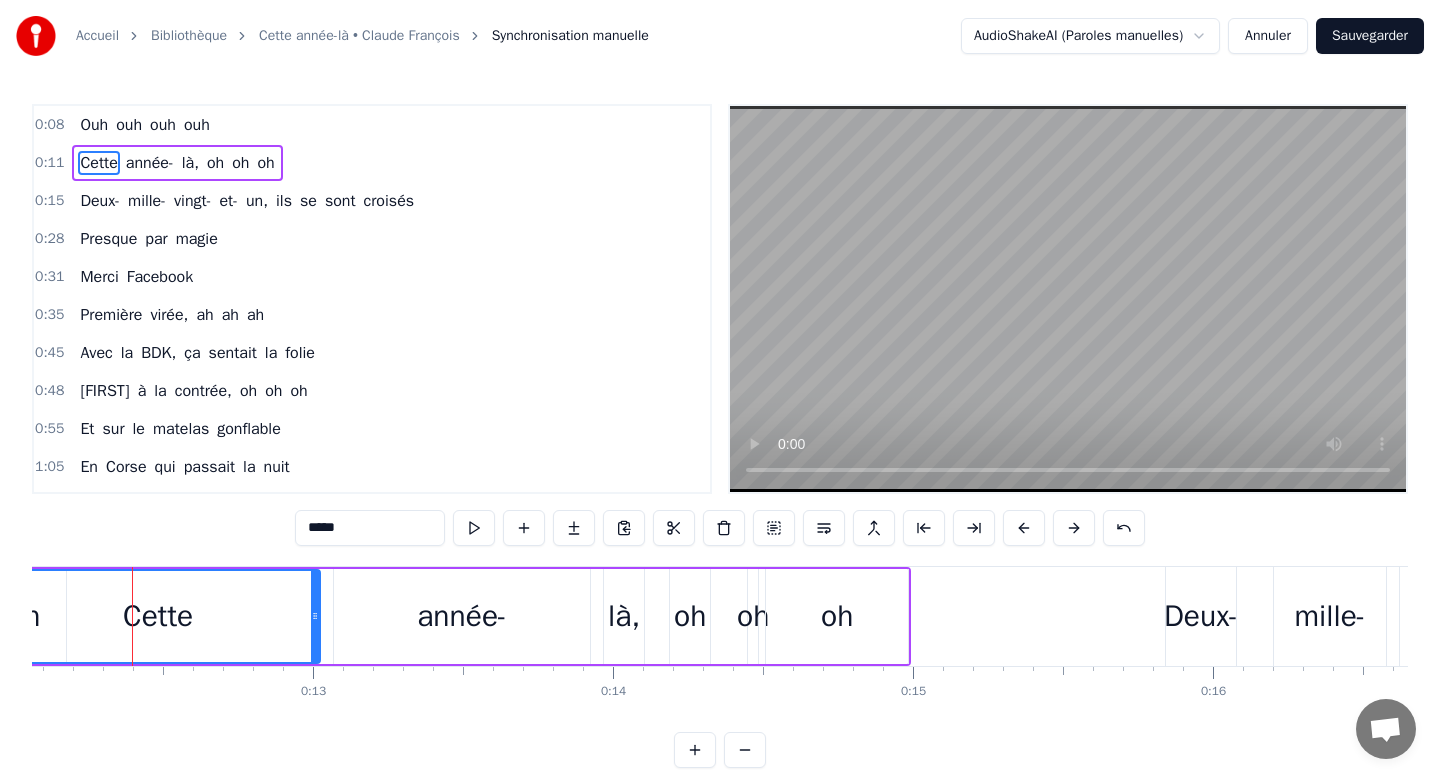 click on "Cette année- là, oh oh oh" at bounding box center (177, 163) 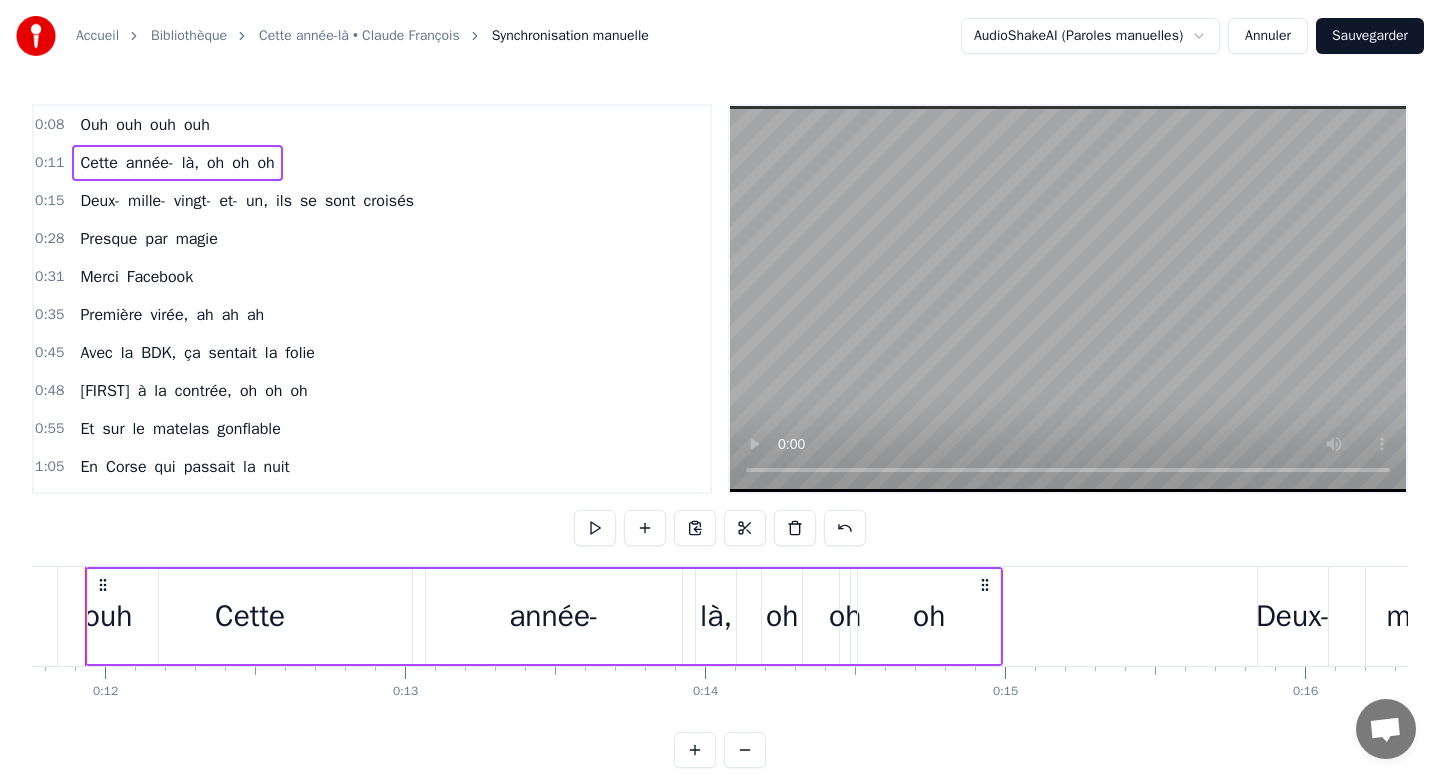 scroll, scrollTop: 0, scrollLeft: 3480, axis: horizontal 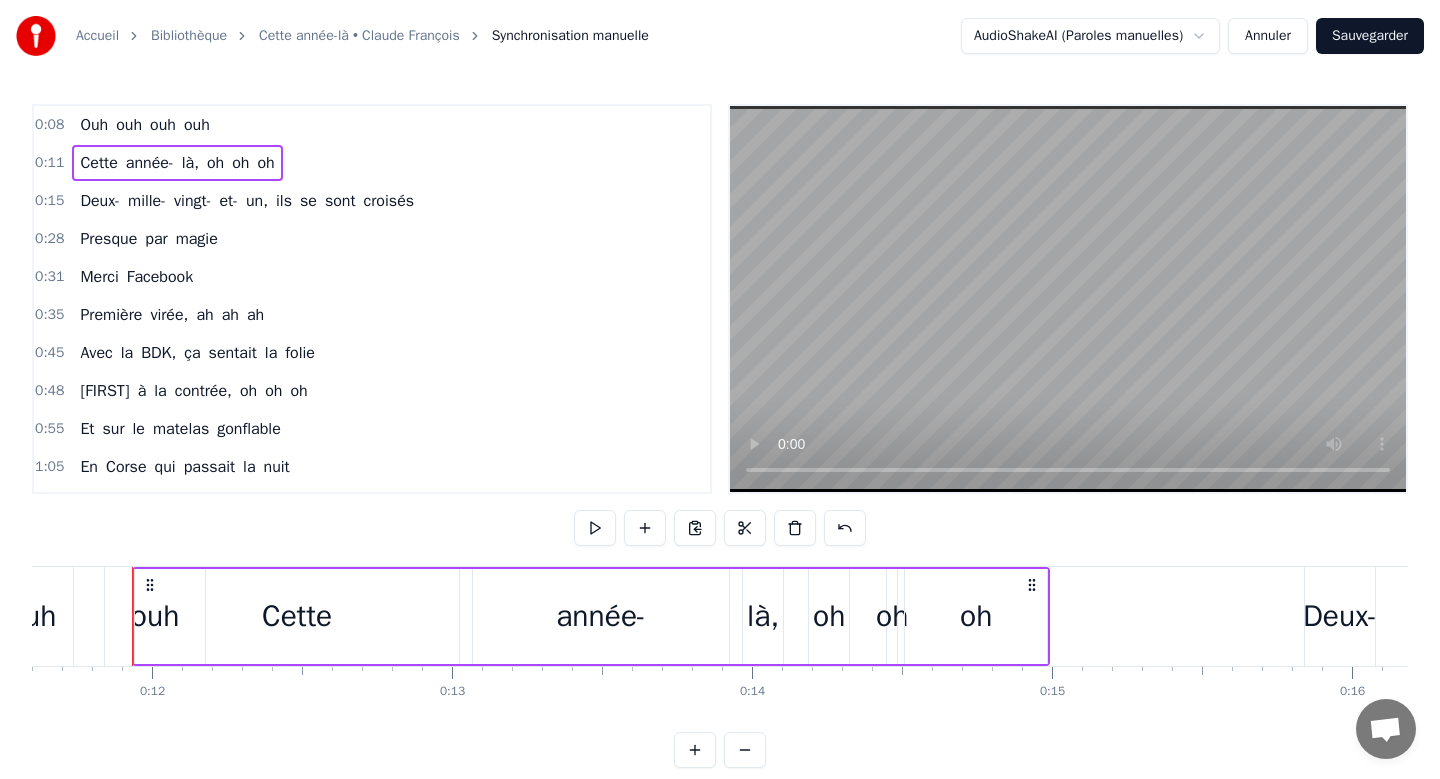 drag, startPoint x: 132, startPoint y: 623, endPoint x: 282, endPoint y: 619, distance: 150.05333 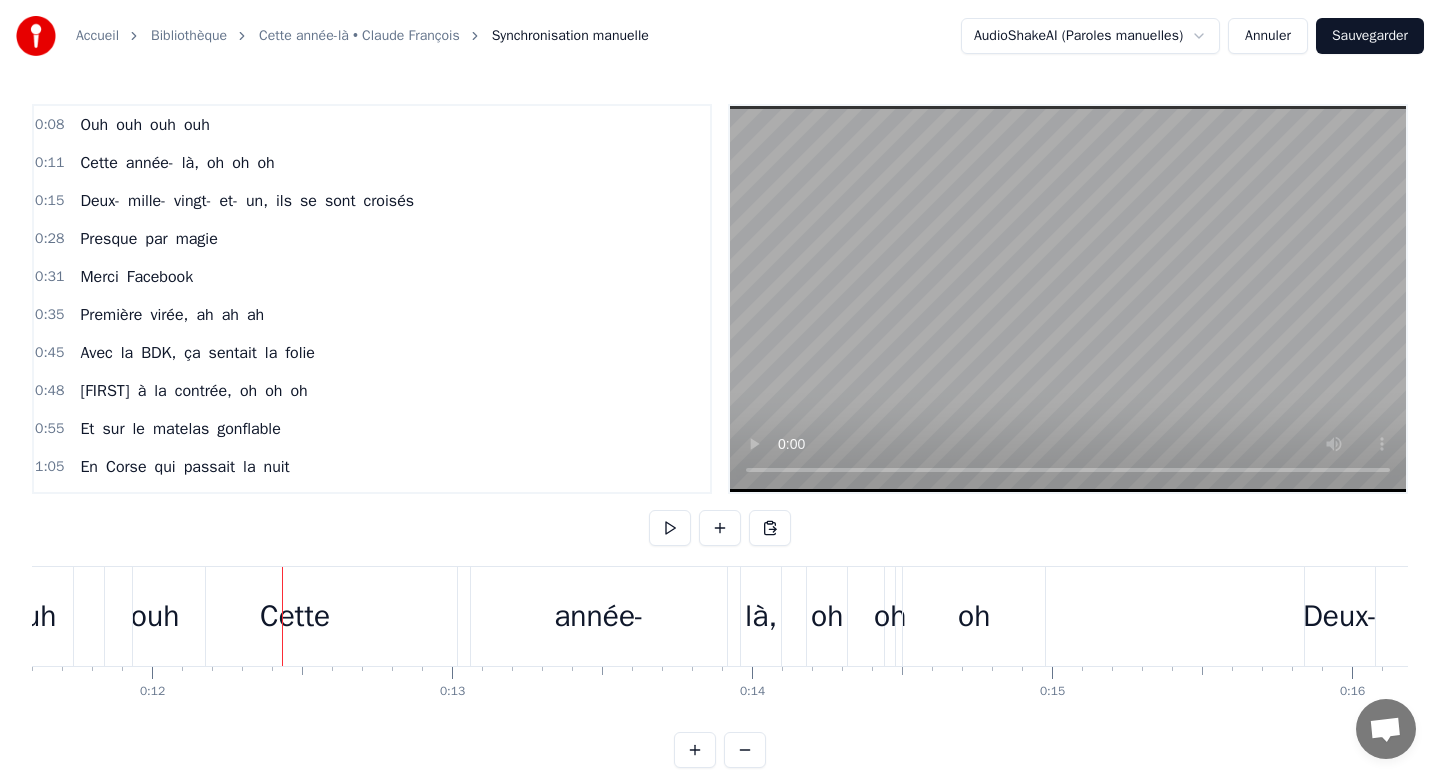 scroll, scrollTop: 0, scrollLeft: 3493, axis: horizontal 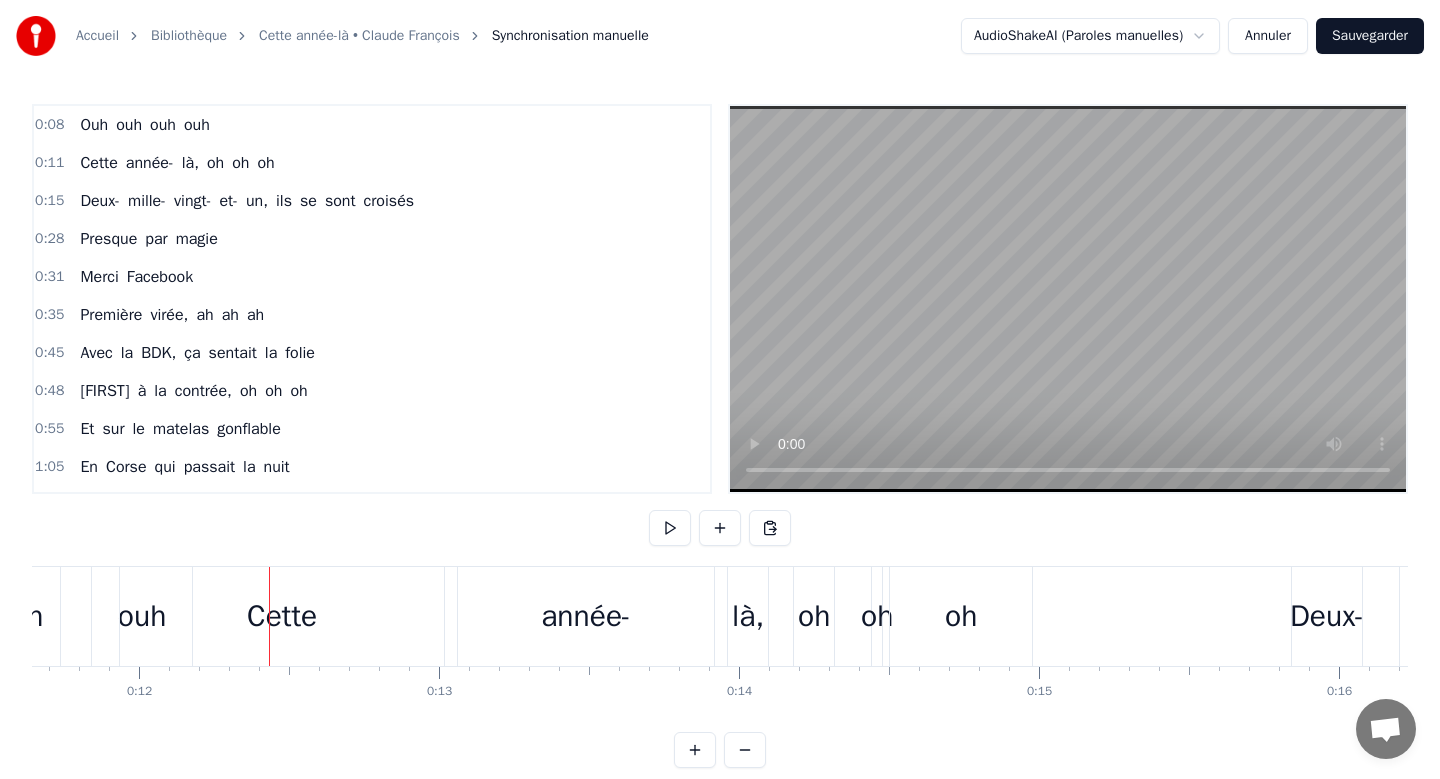 click on "Cette" at bounding box center (282, 616) 